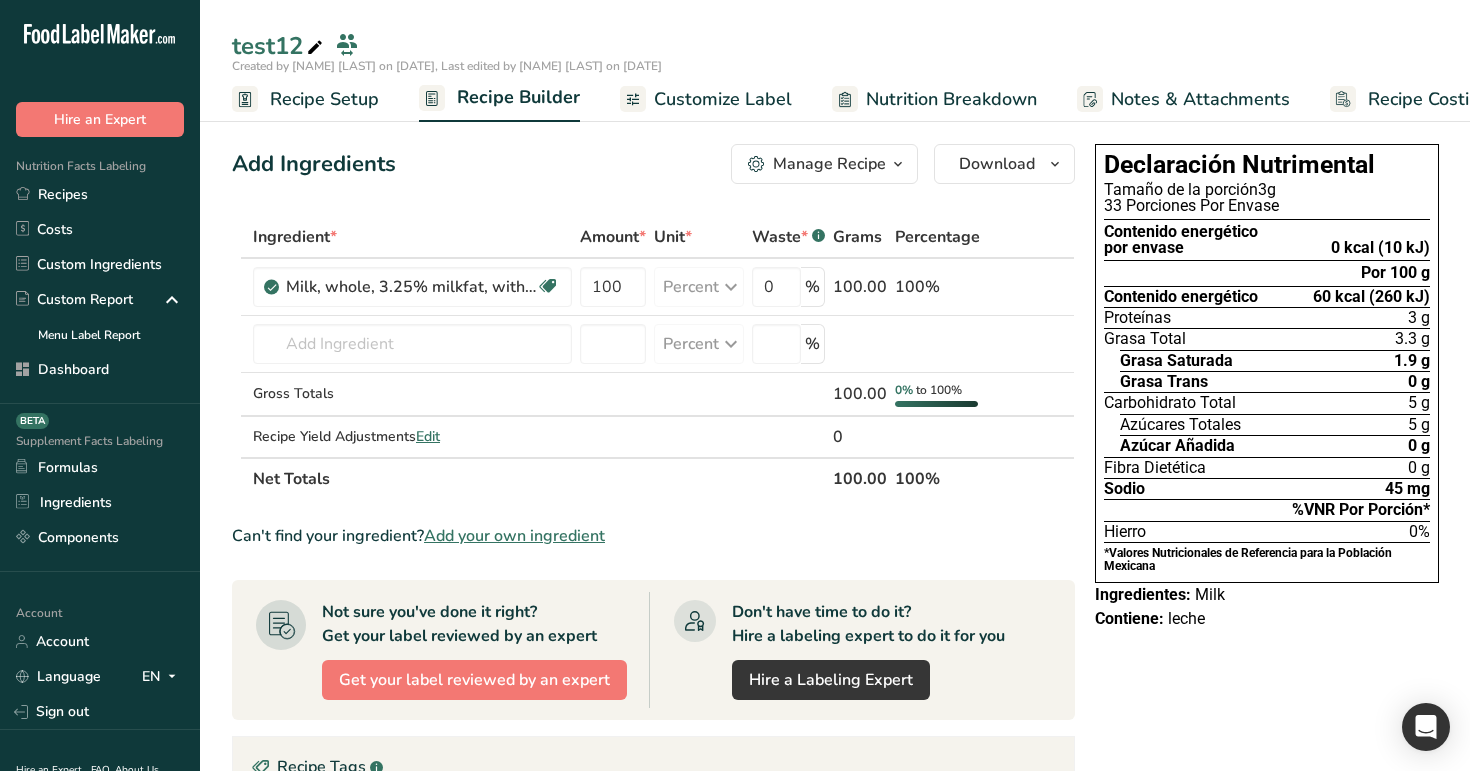 scroll, scrollTop: 0, scrollLeft: 0, axis: both 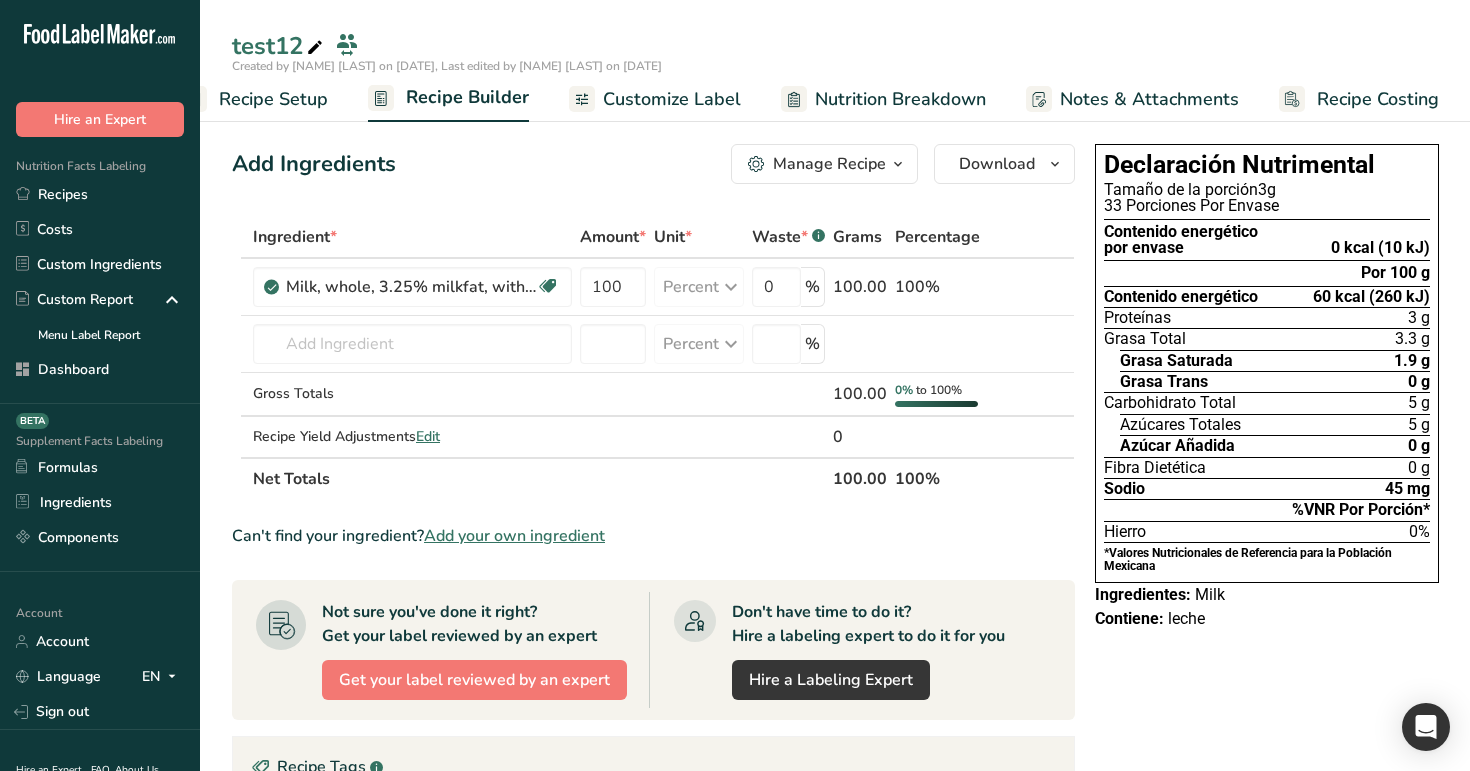 click on "Recipe Setup" at bounding box center [273, 99] 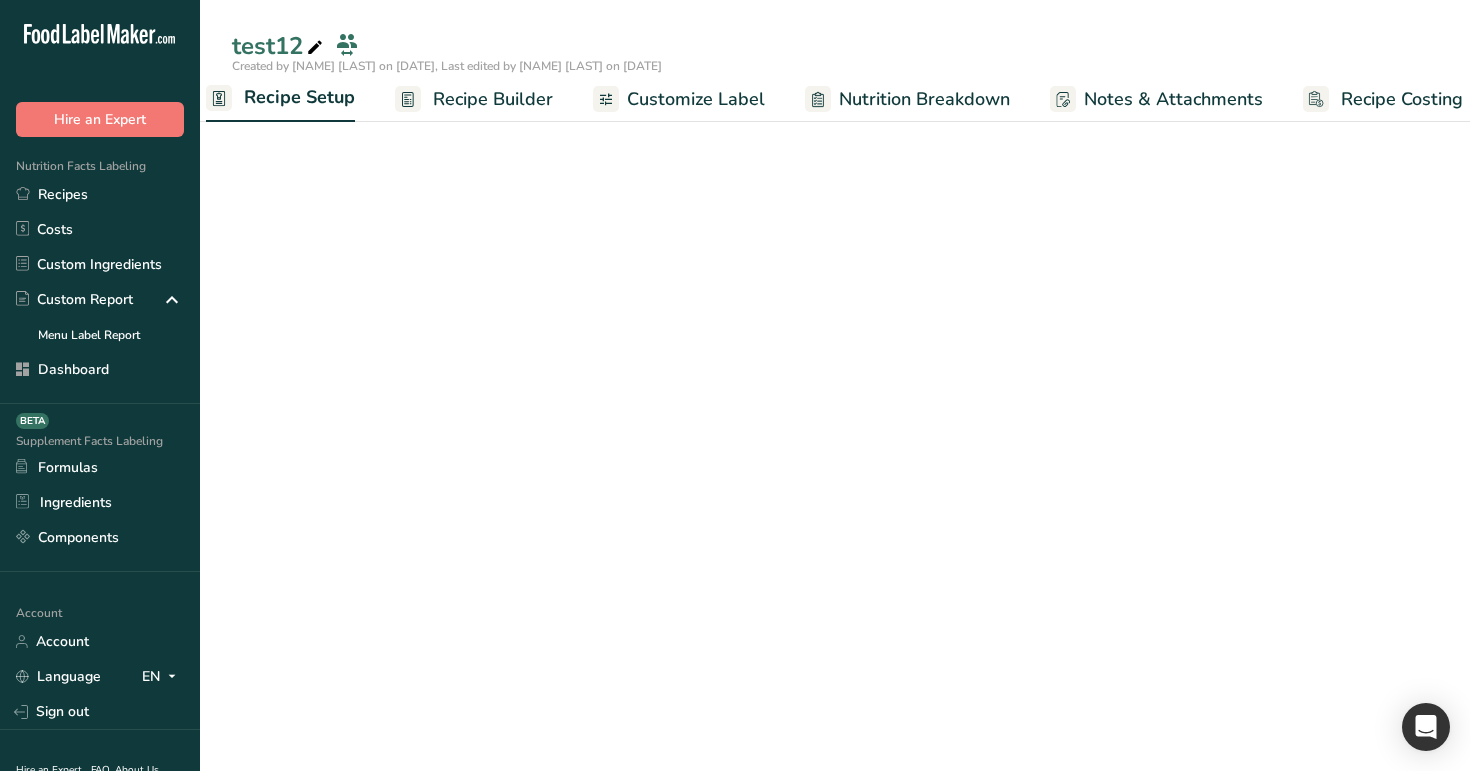 scroll, scrollTop: 0, scrollLeft: 7, axis: horizontal 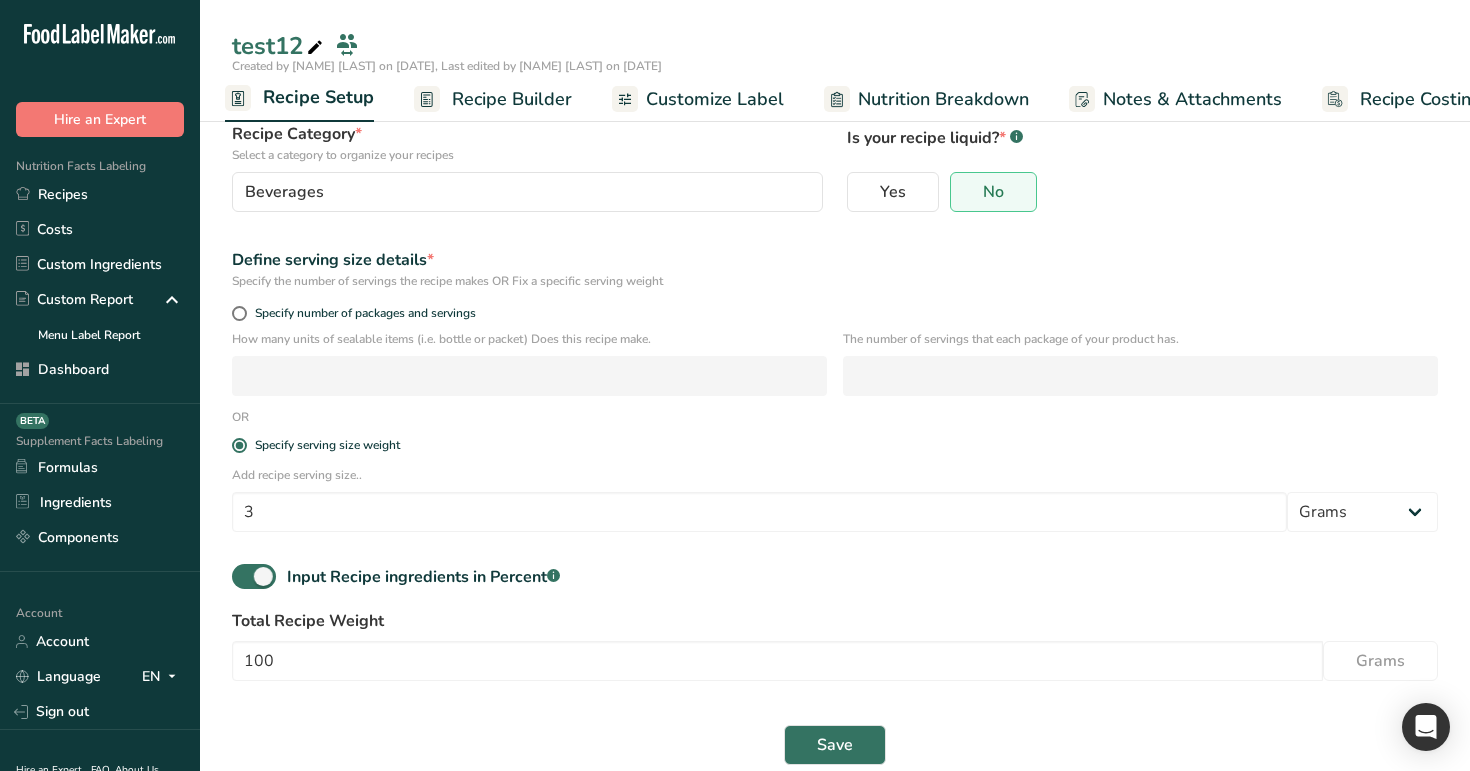 click on "Specify number of packages and servings" at bounding box center [835, 316] 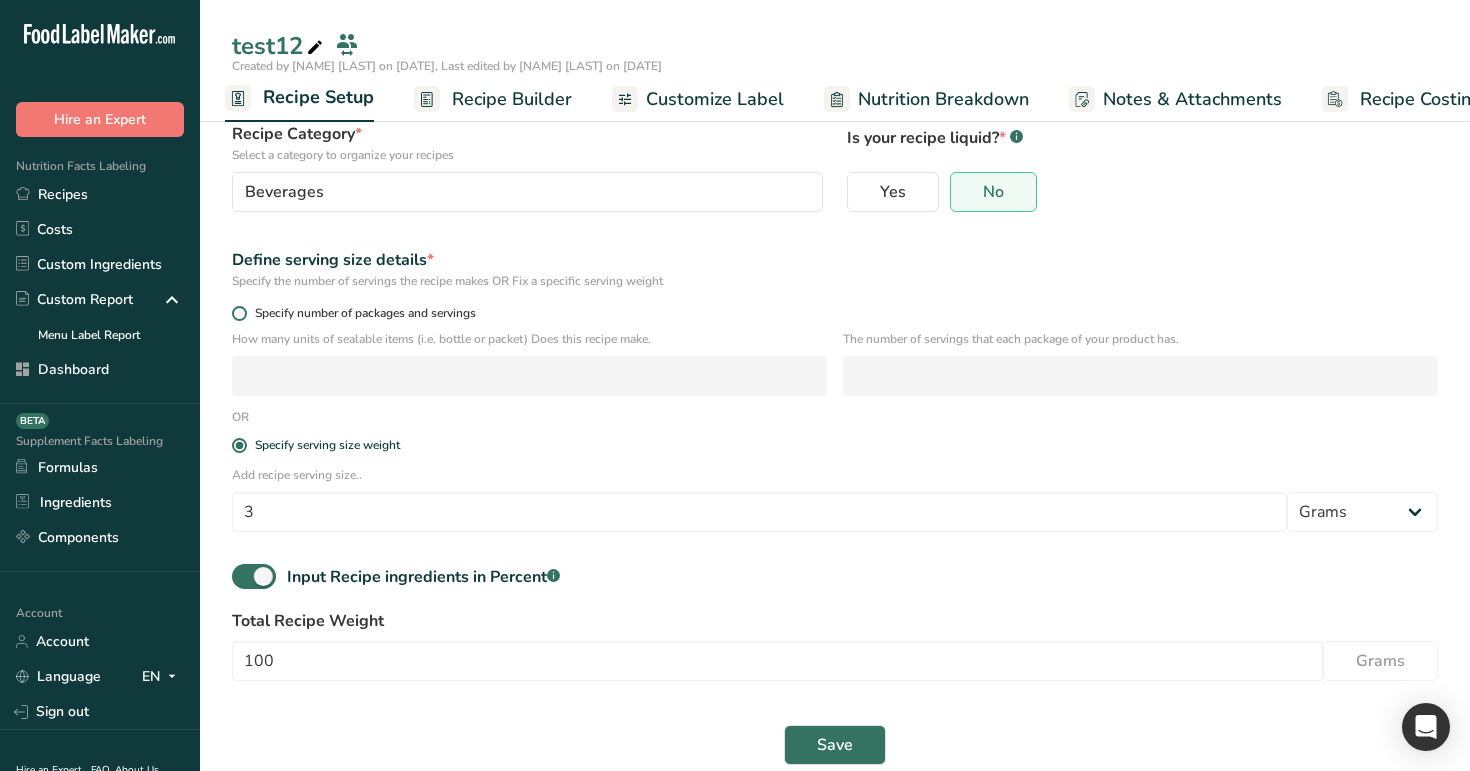 click on "Specify number of packages and servings" at bounding box center [361, 313] 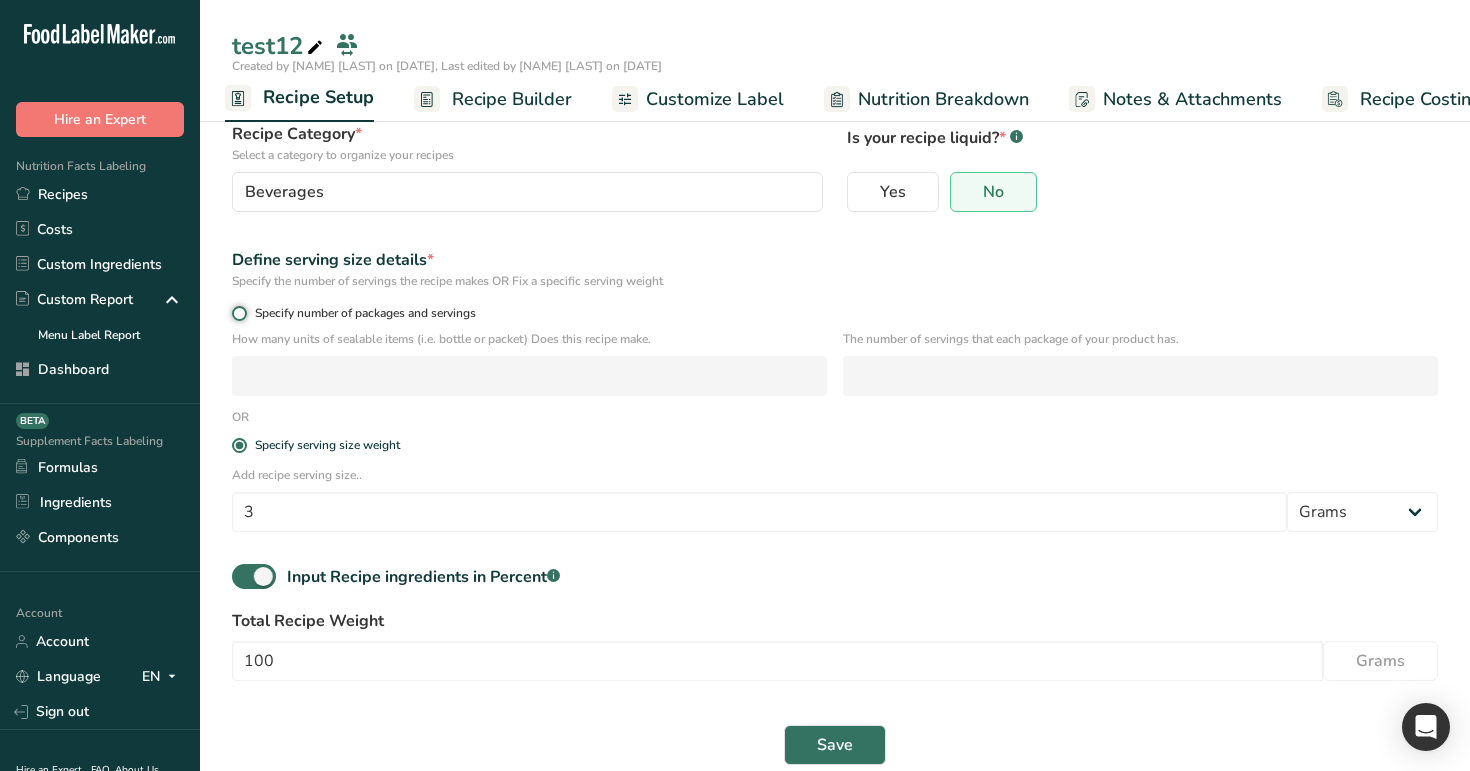 click on "Specify number of packages and servings" at bounding box center [238, 313] 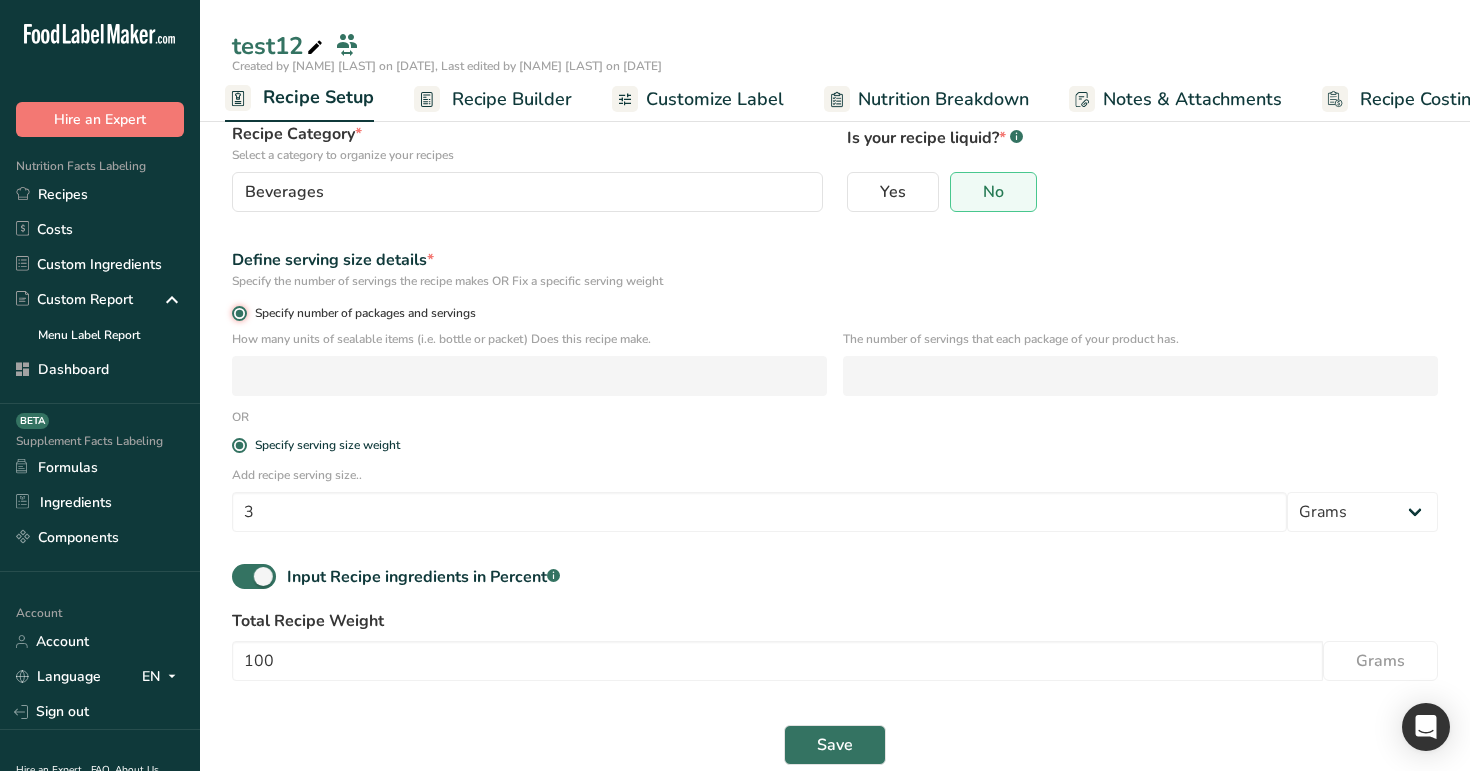 radio on "false" 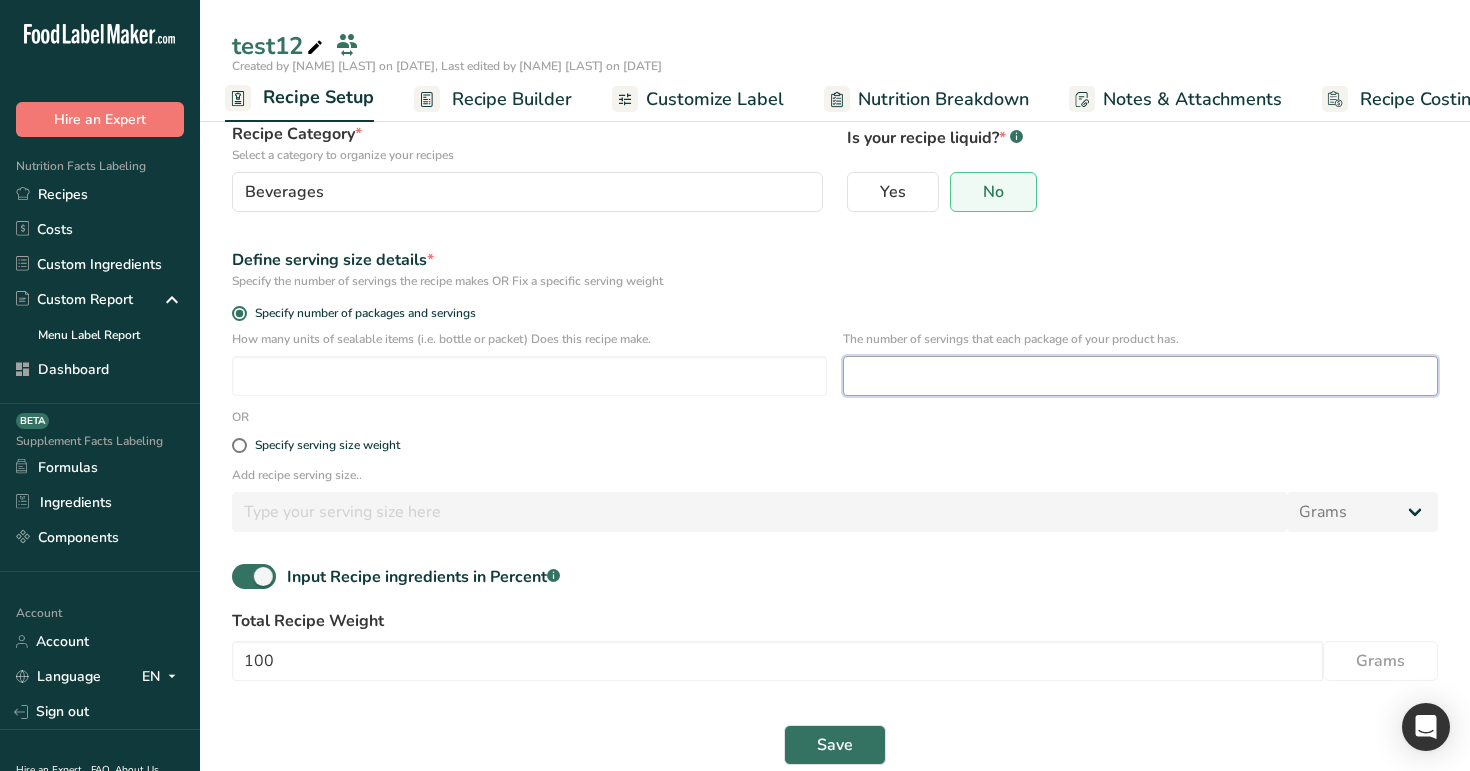 click at bounding box center (1140, 376) 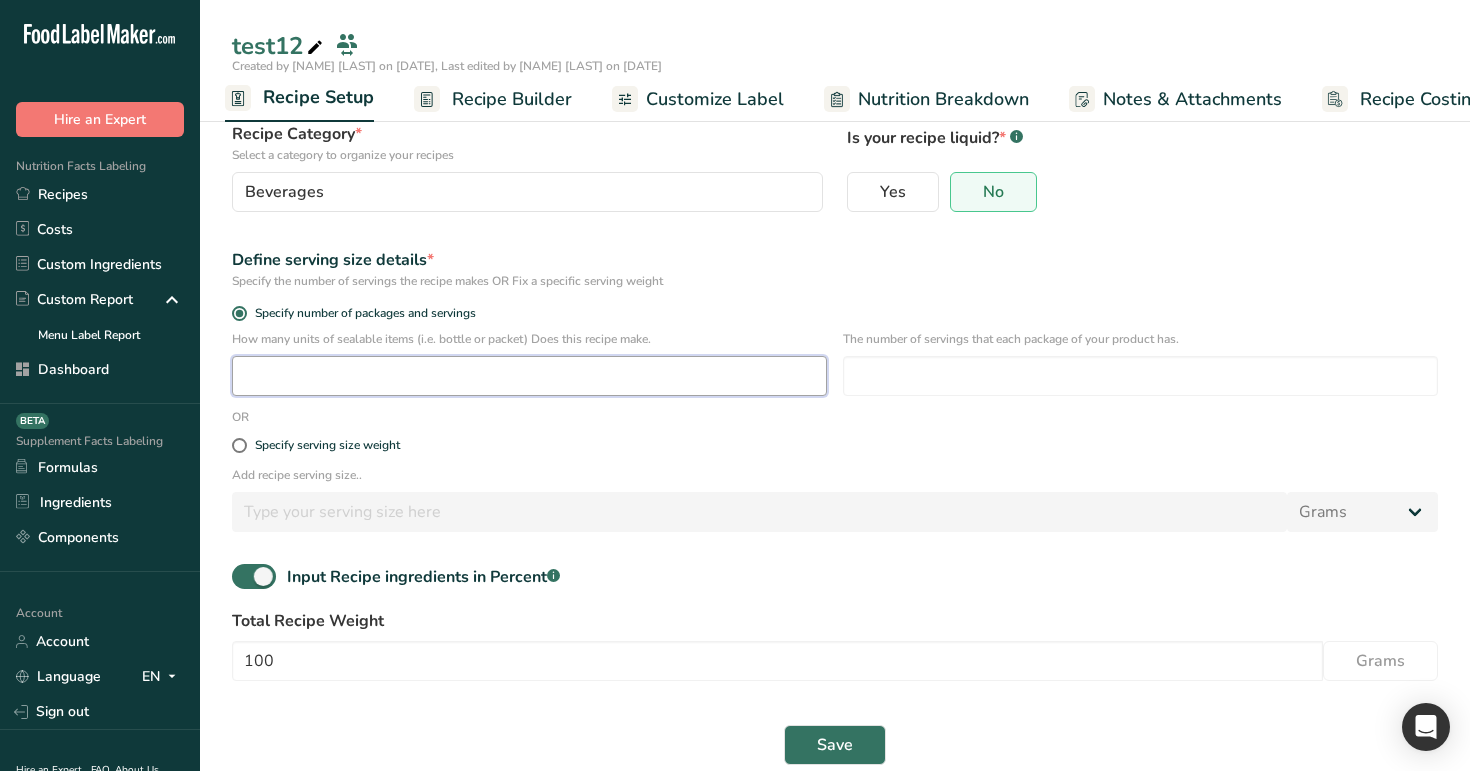 click at bounding box center [529, 376] 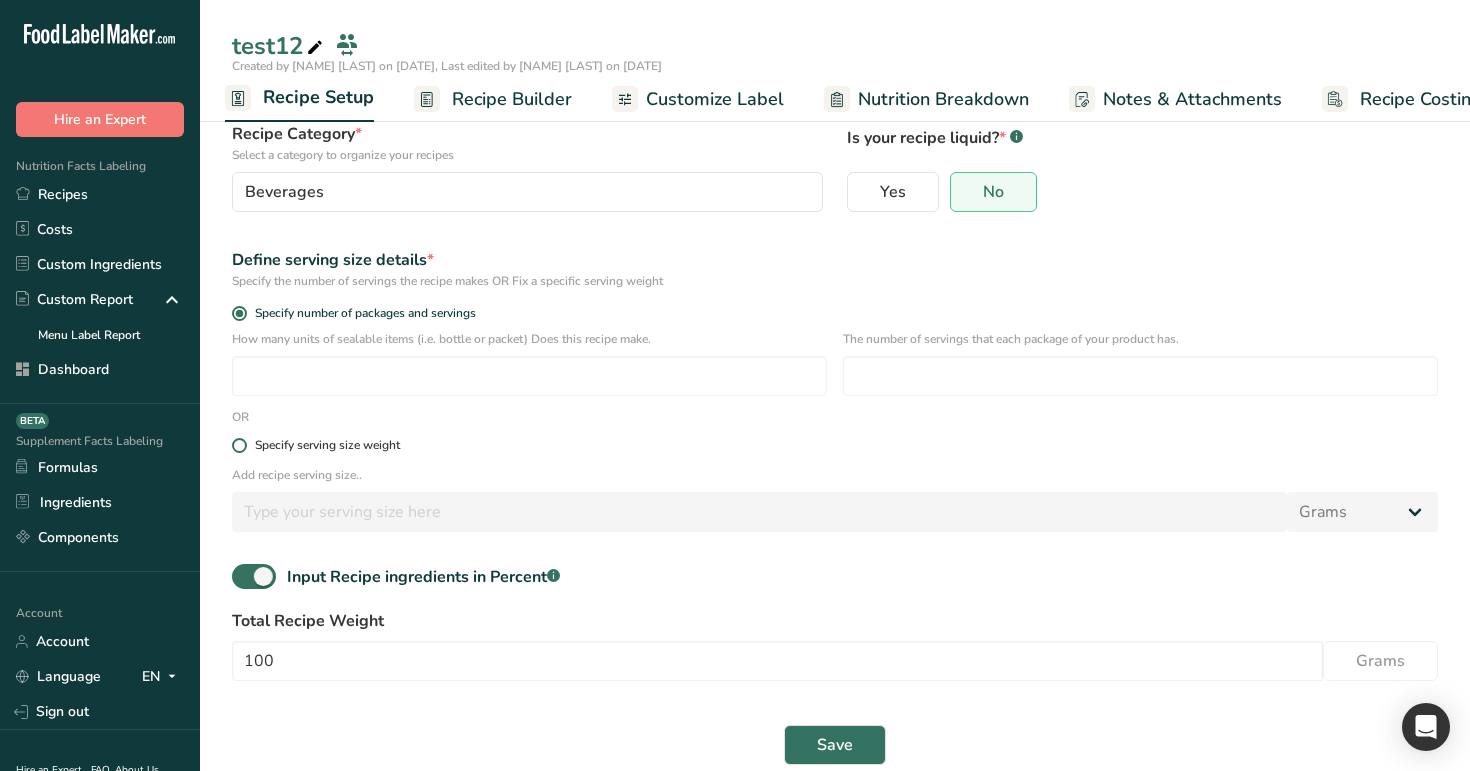 click on "Specify serving size weight" at bounding box center [327, 445] 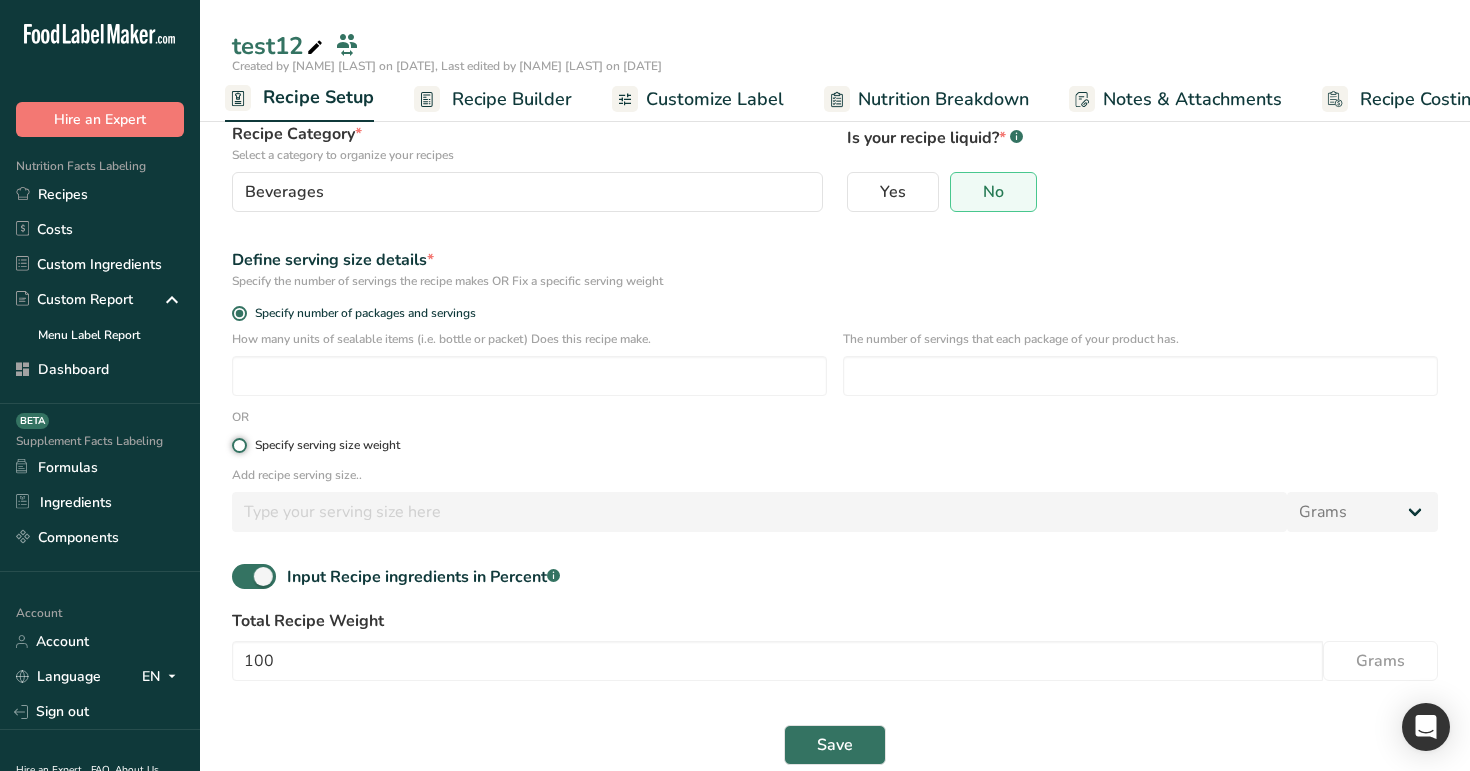click on "Specify serving size weight" at bounding box center (238, 445) 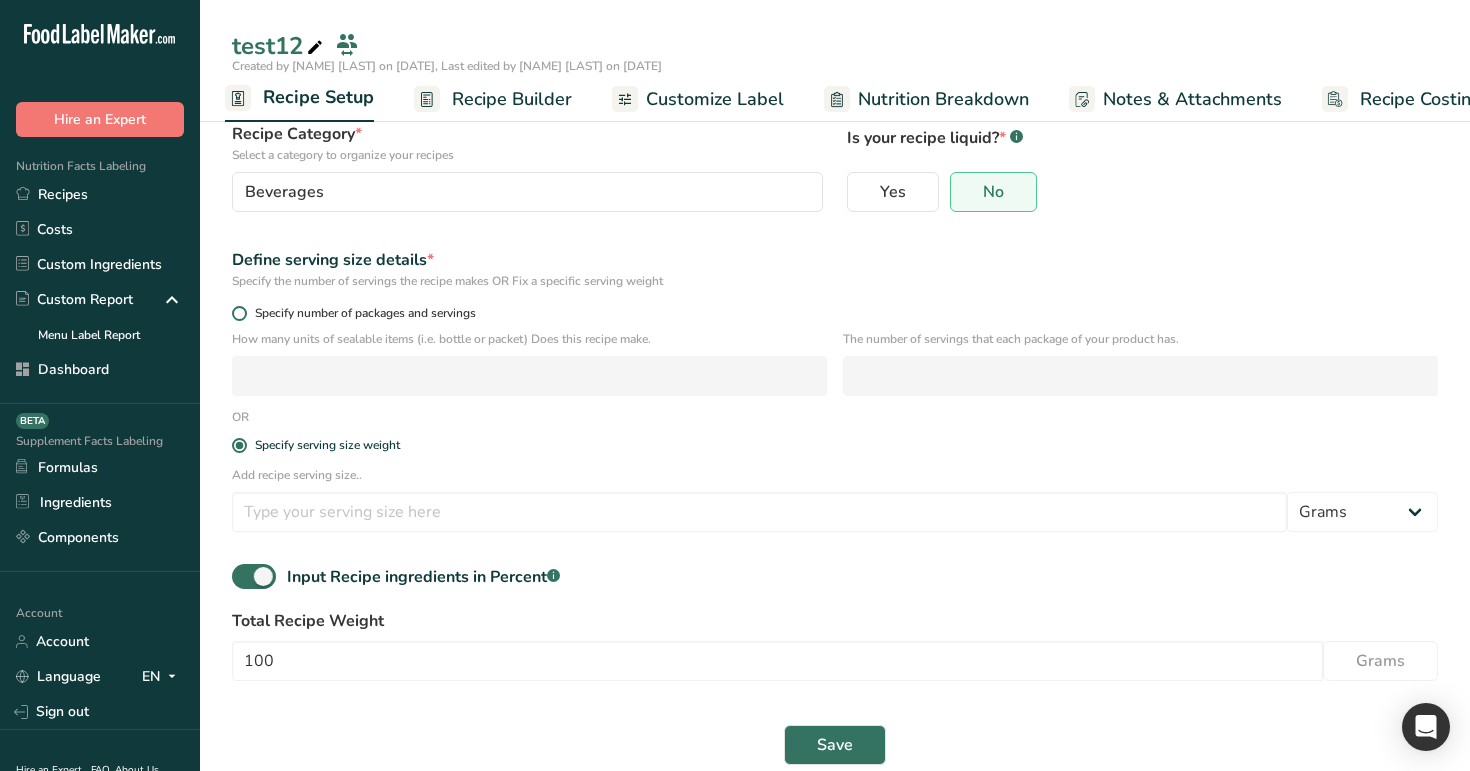 click on "Specify number of packages and servings" at bounding box center (361, 313) 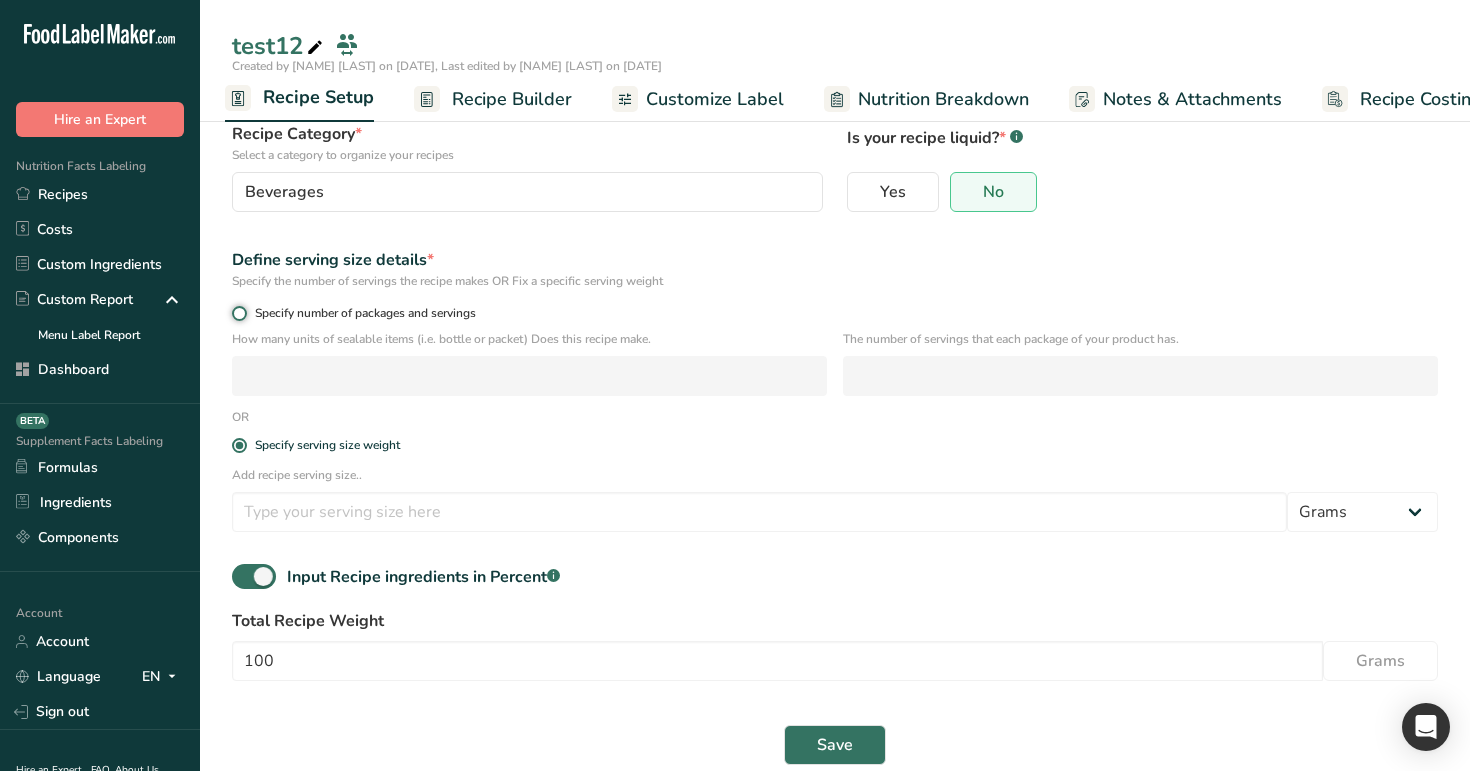 click on "Specify number of packages and servings" at bounding box center [238, 313] 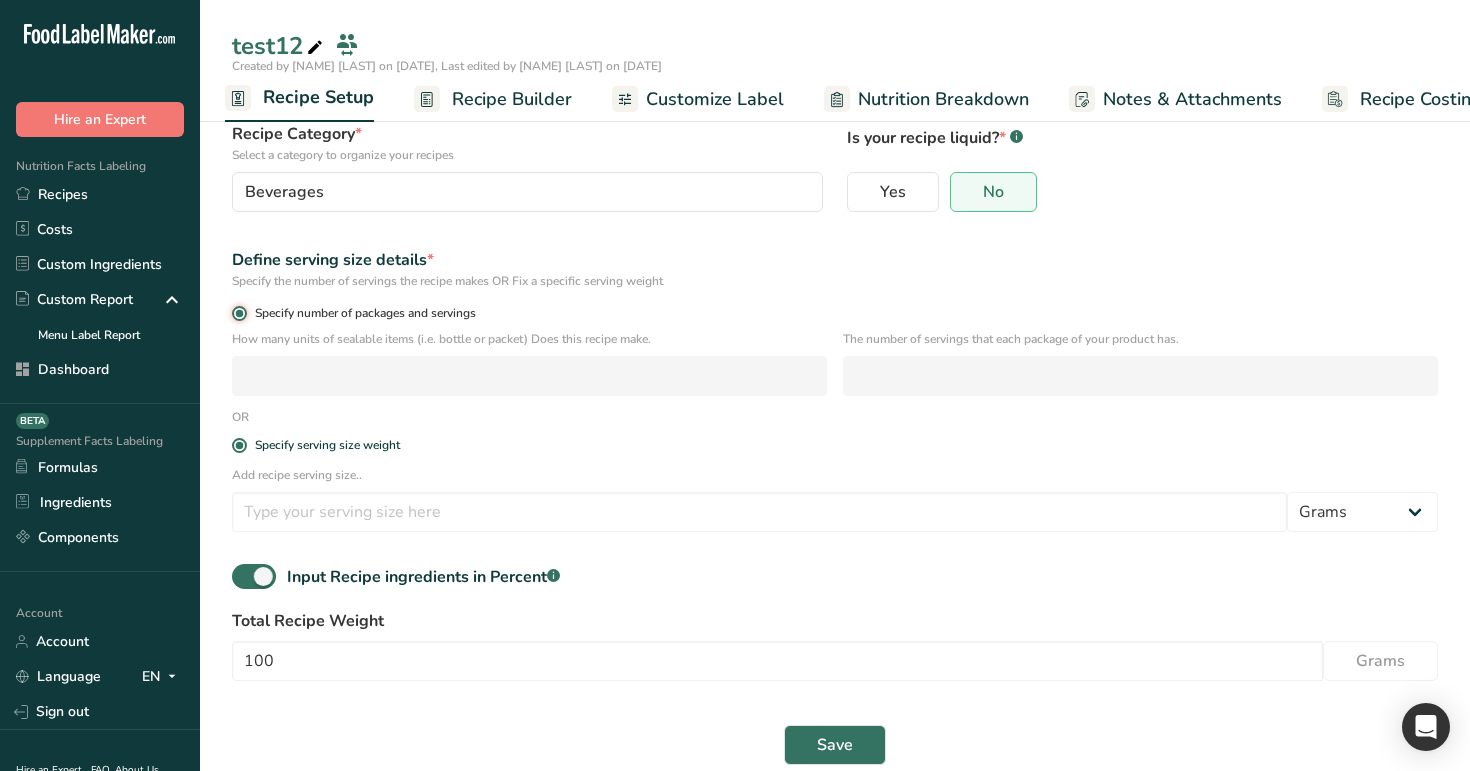 radio on "false" 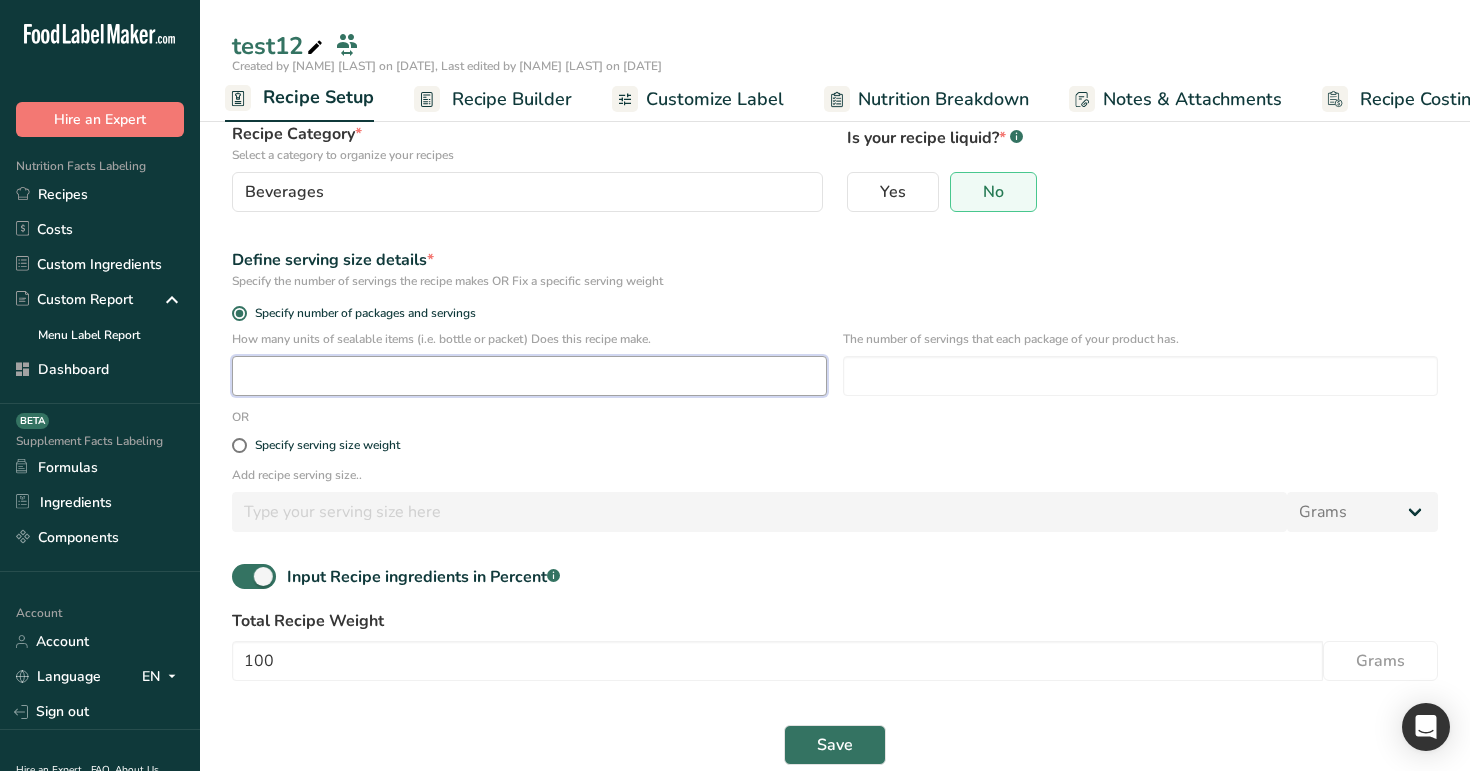 click at bounding box center (529, 376) 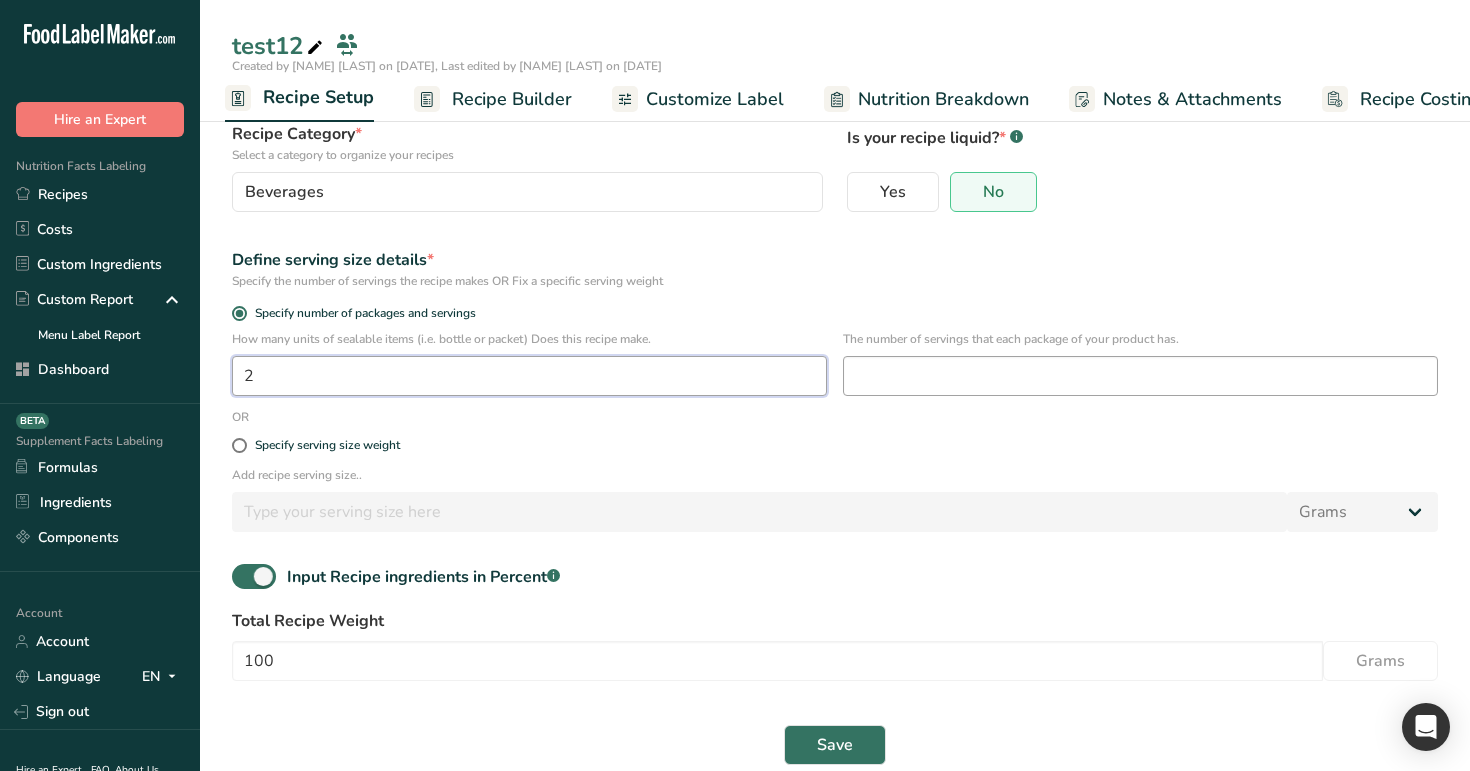 type on "2" 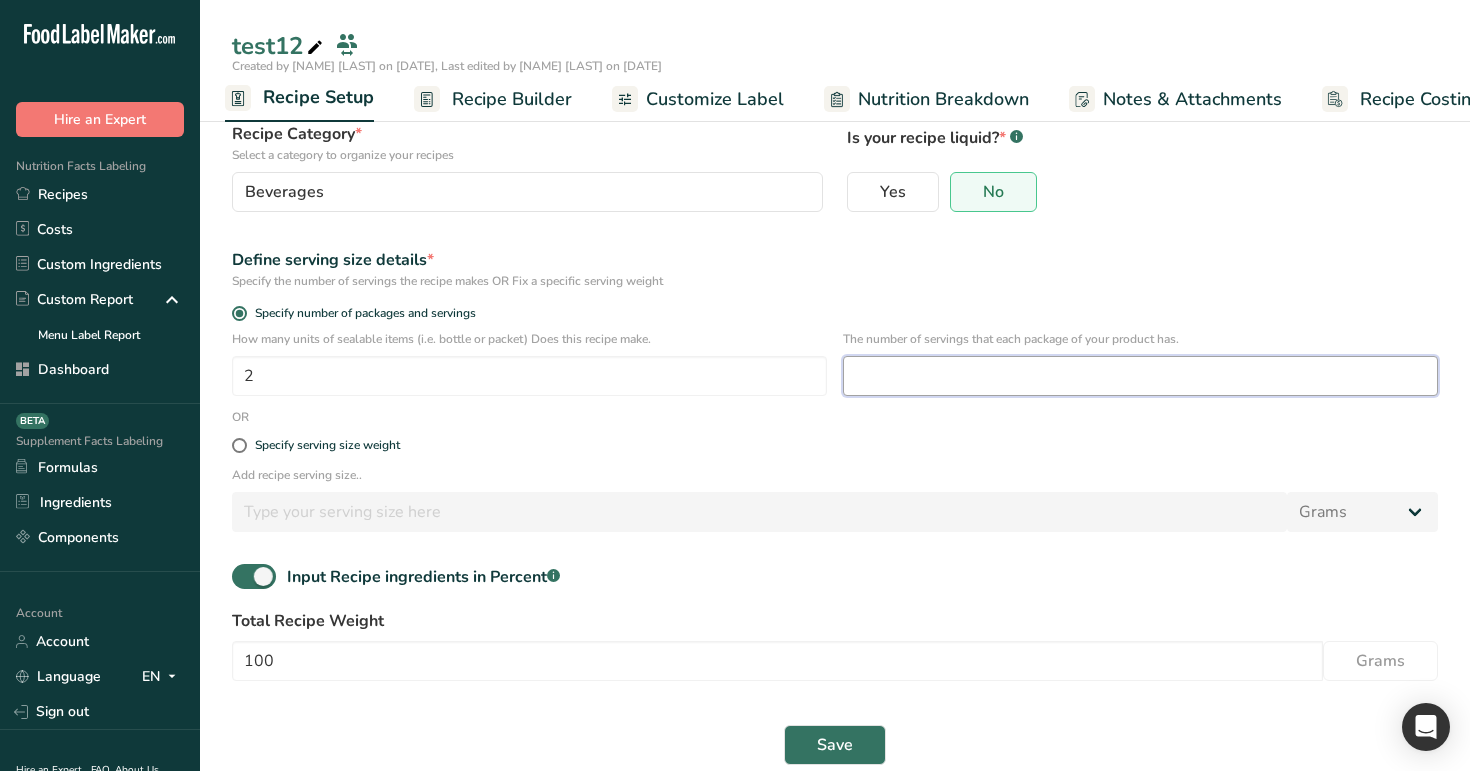 click at bounding box center [1140, 376] 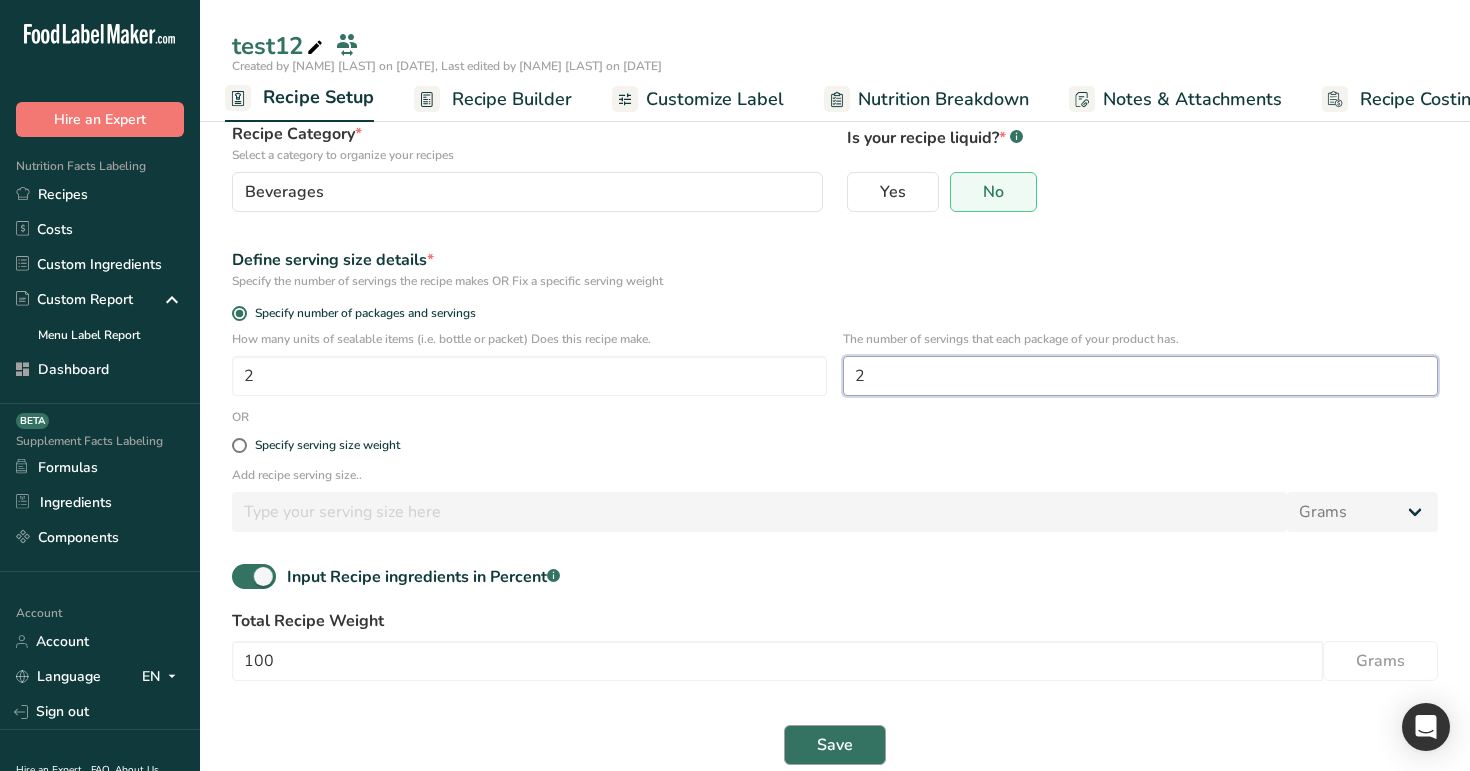 type on "2" 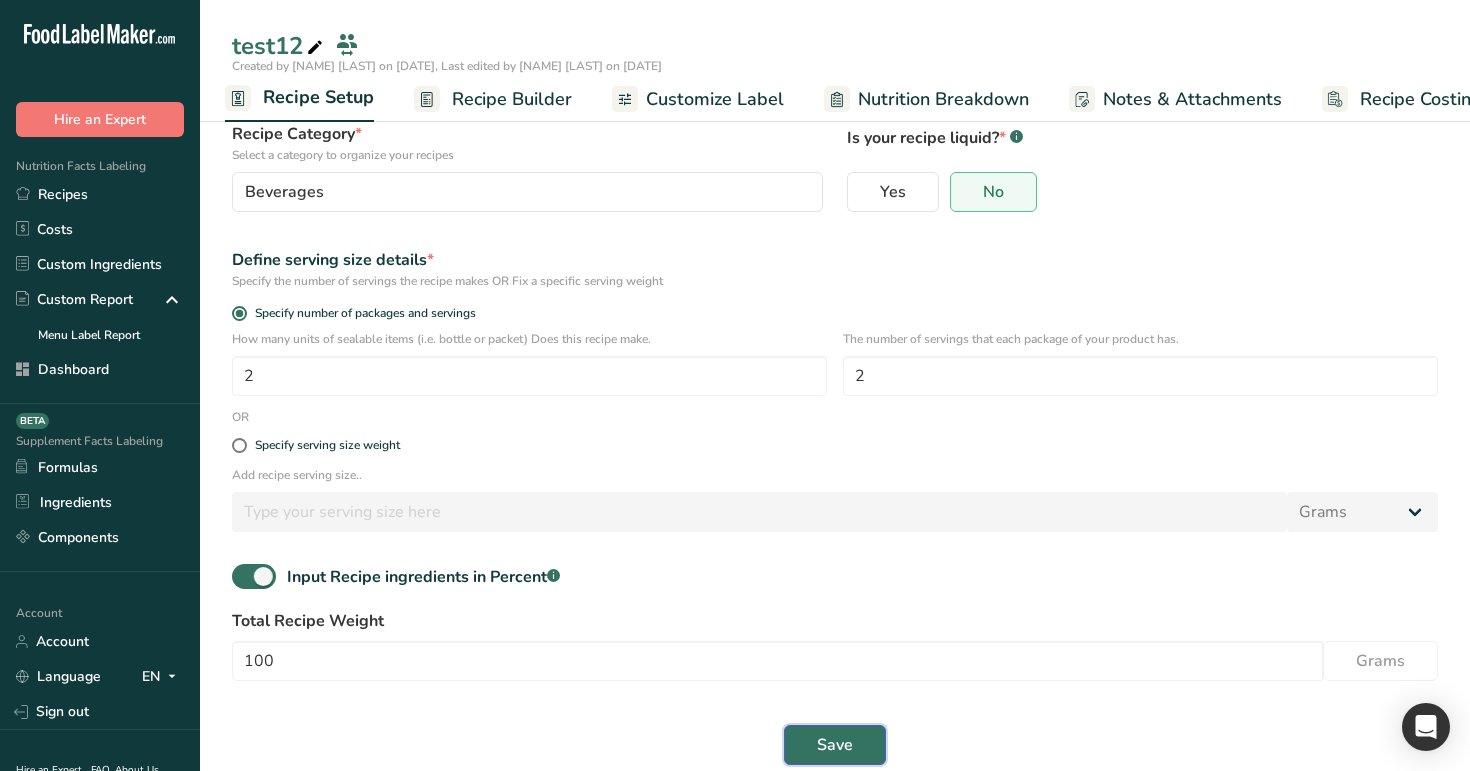 click on "Save" at bounding box center (835, 745) 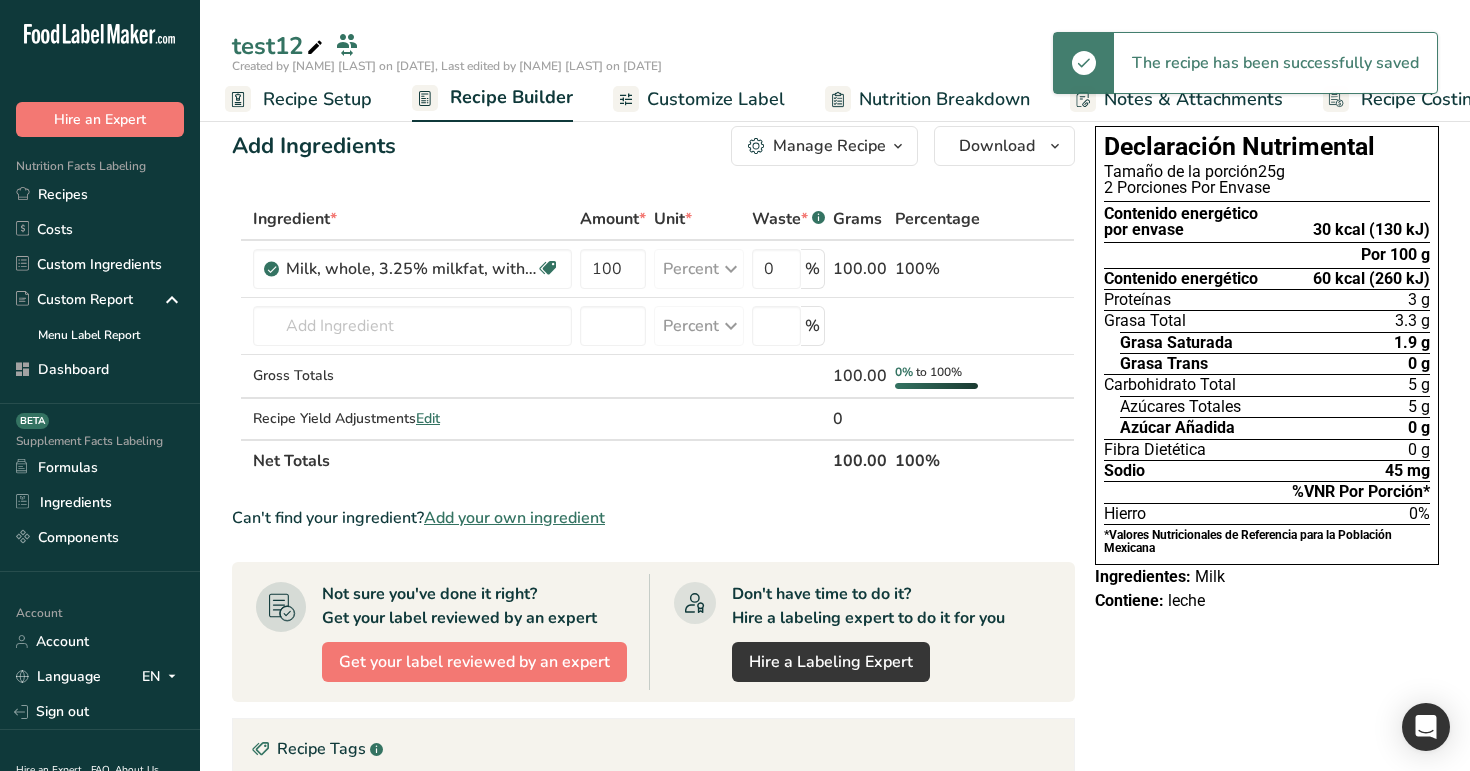 scroll, scrollTop: 0, scrollLeft: 0, axis: both 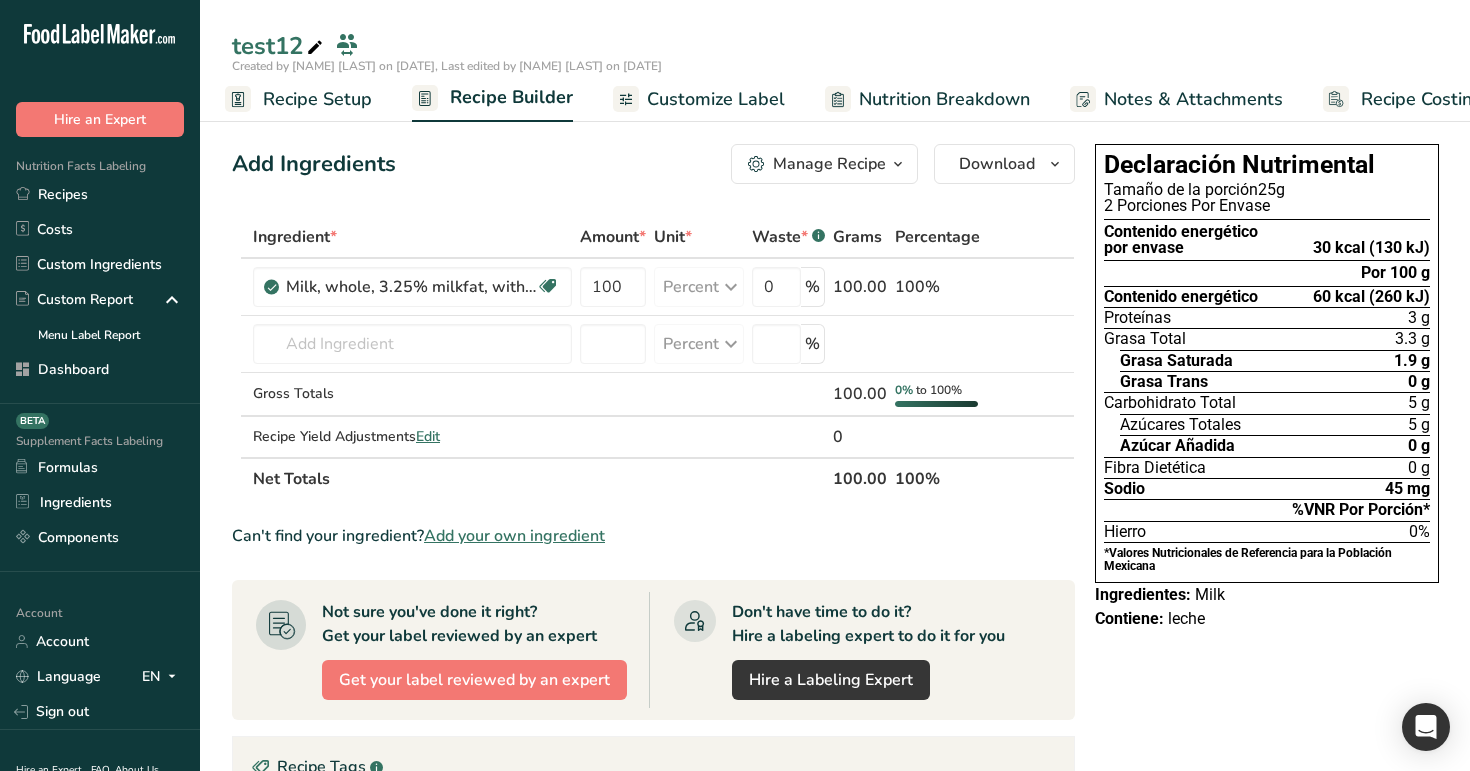 click on "Recipe Setup" at bounding box center (317, 99) 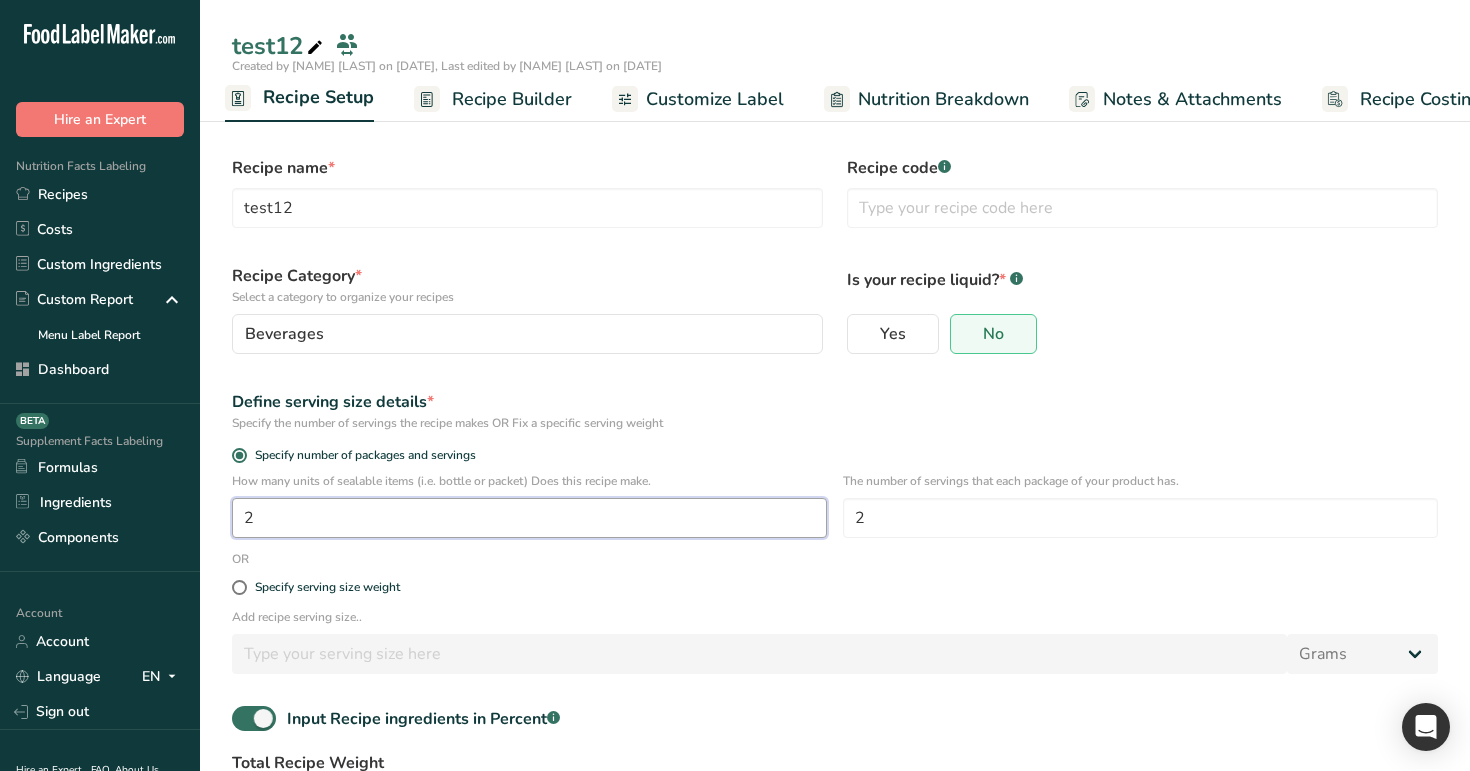 click on "2" at bounding box center [529, 518] 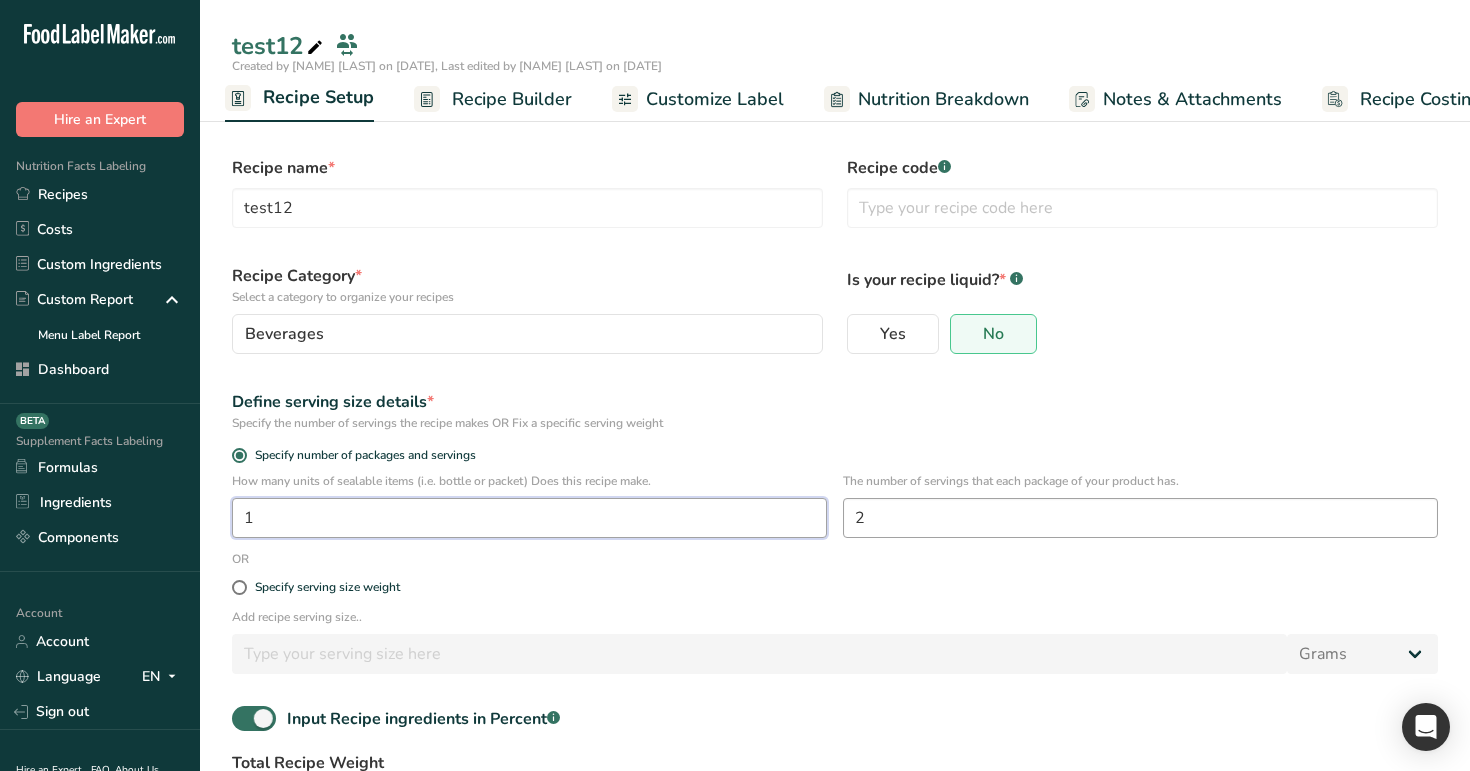 type on "1" 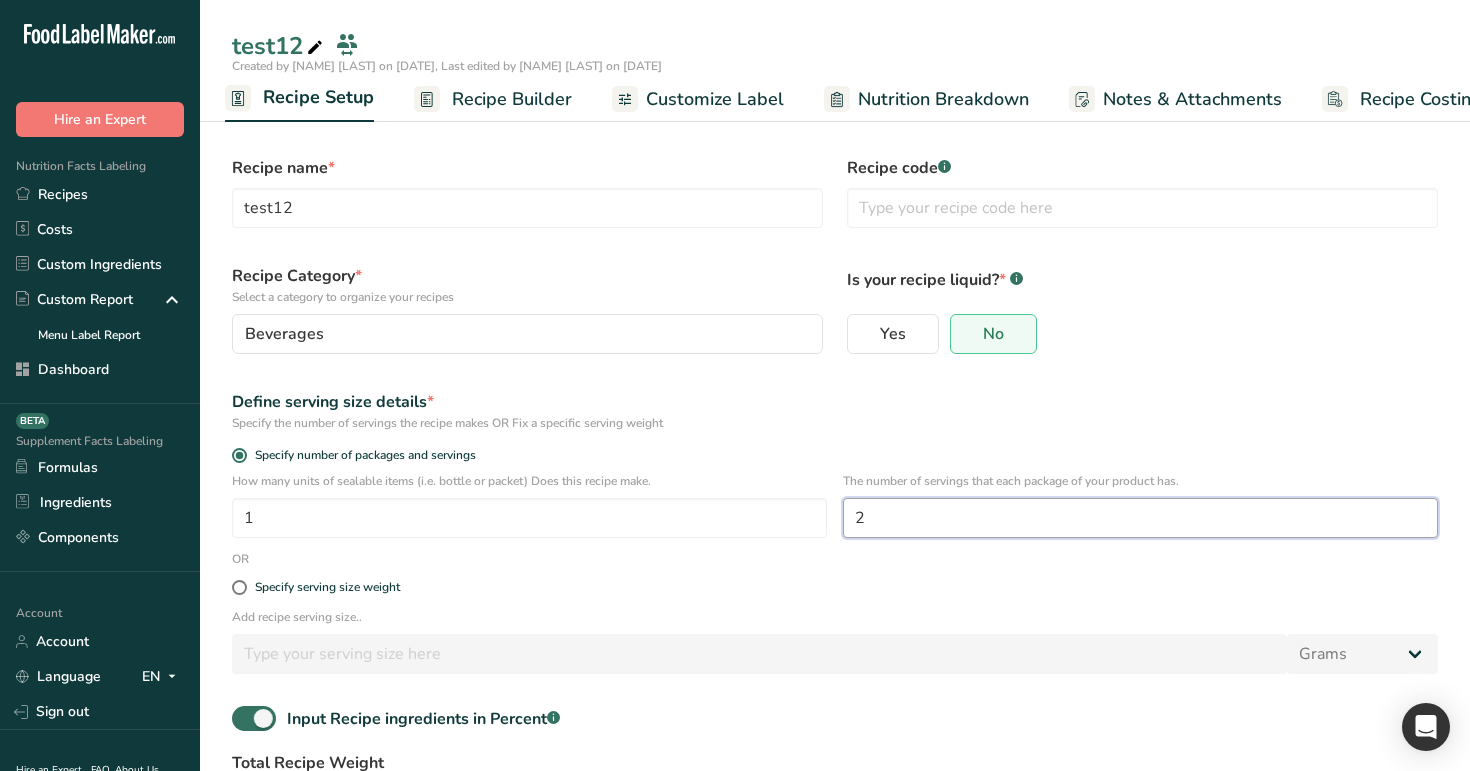 click on "2" at bounding box center [1140, 518] 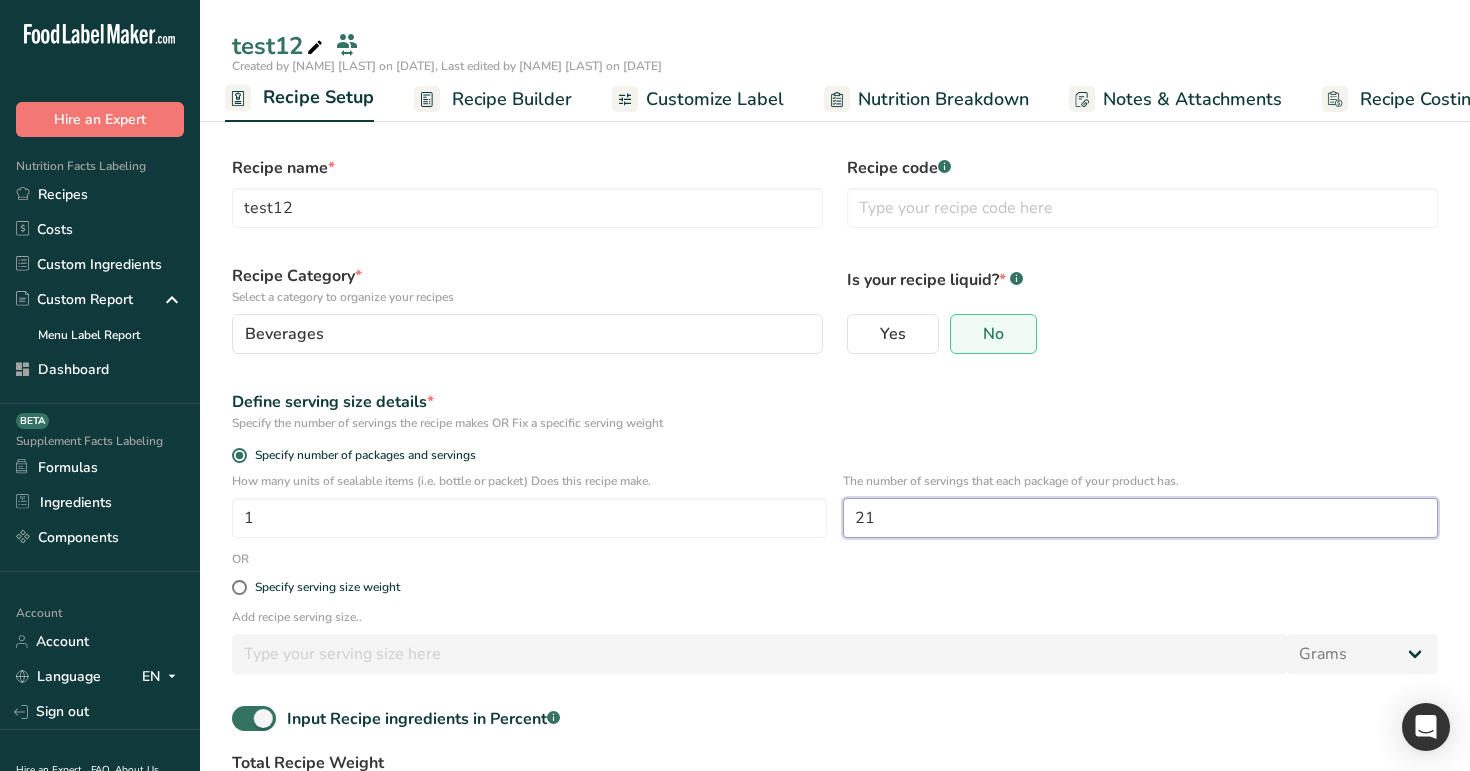 type on "2" 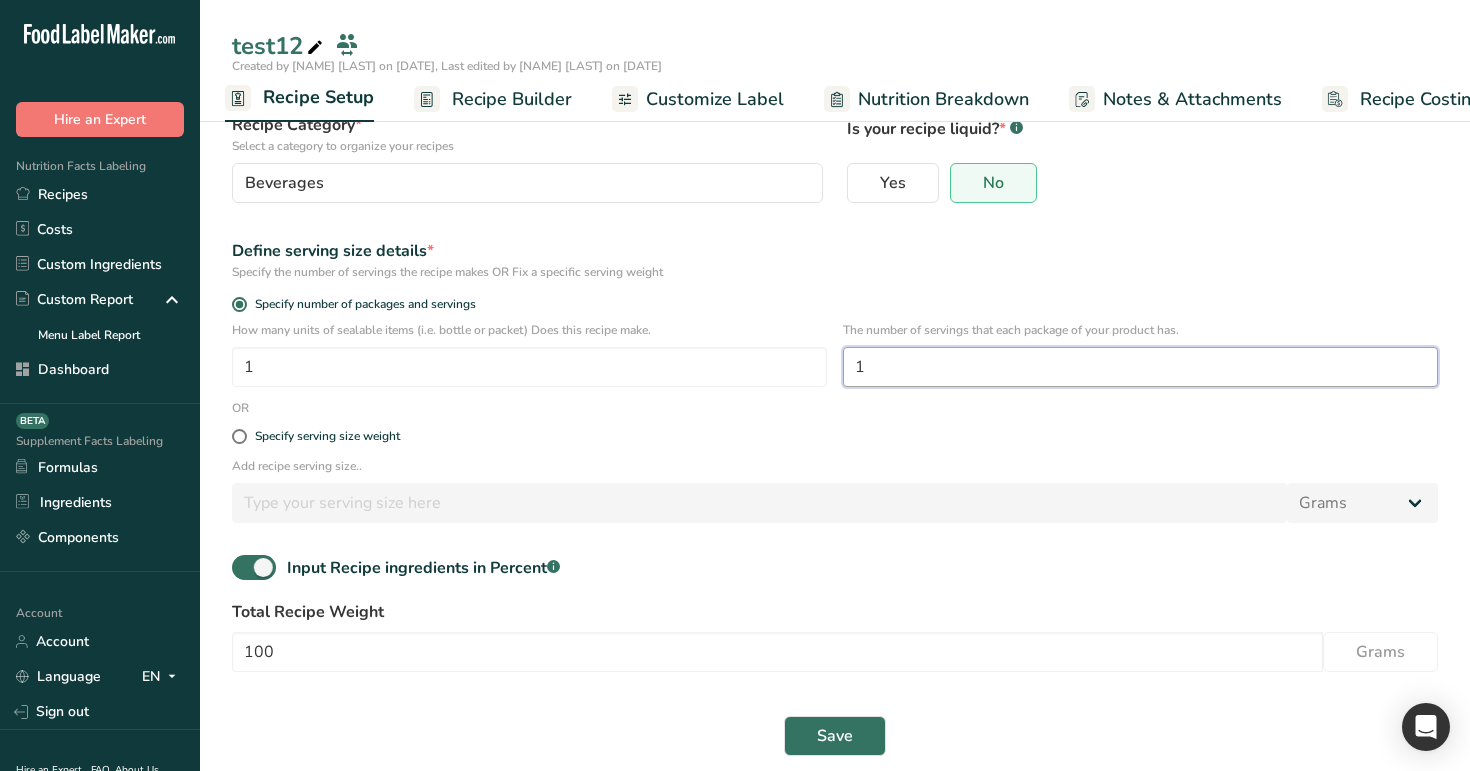 scroll, scrollTop: 168, scrollLeft: 0, axis: vertical 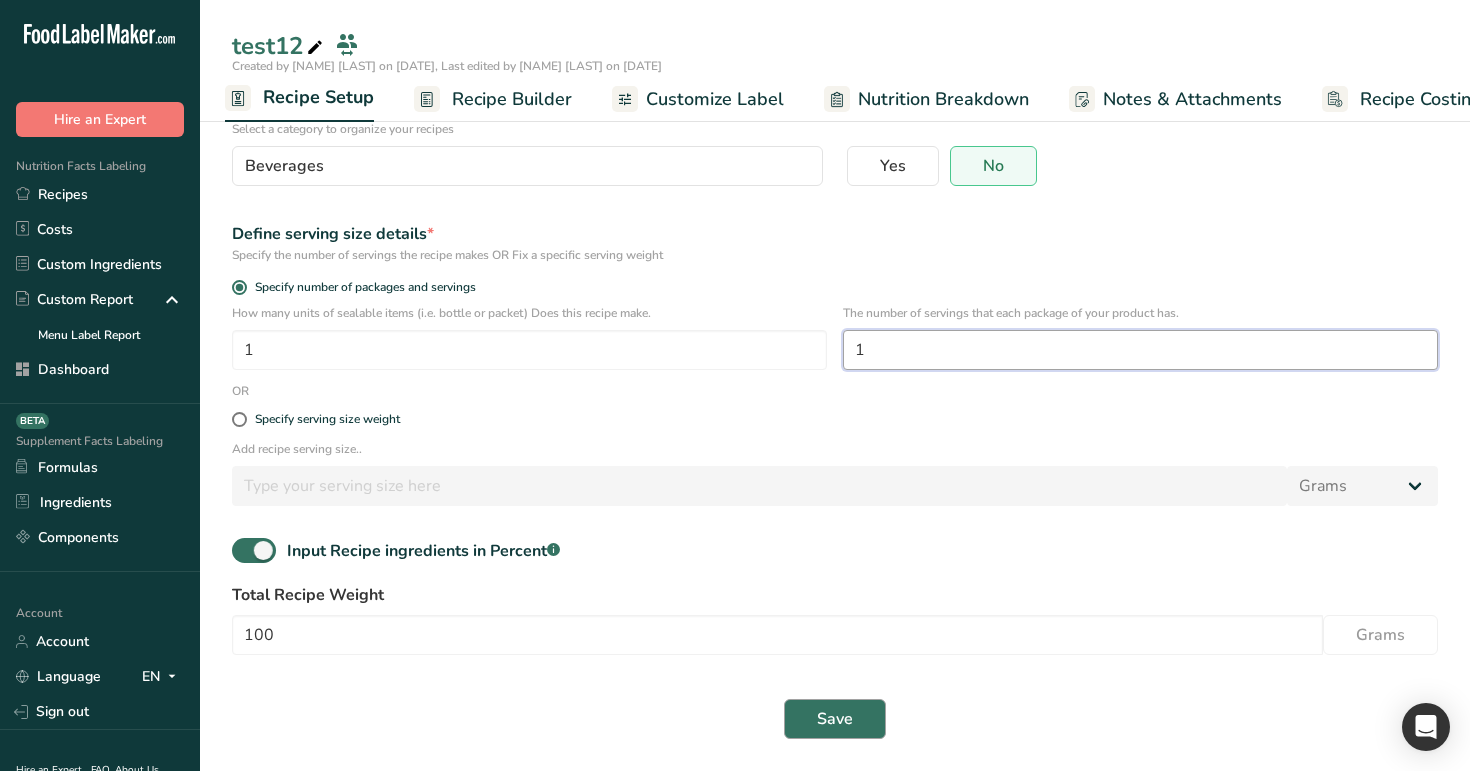 type on "1" 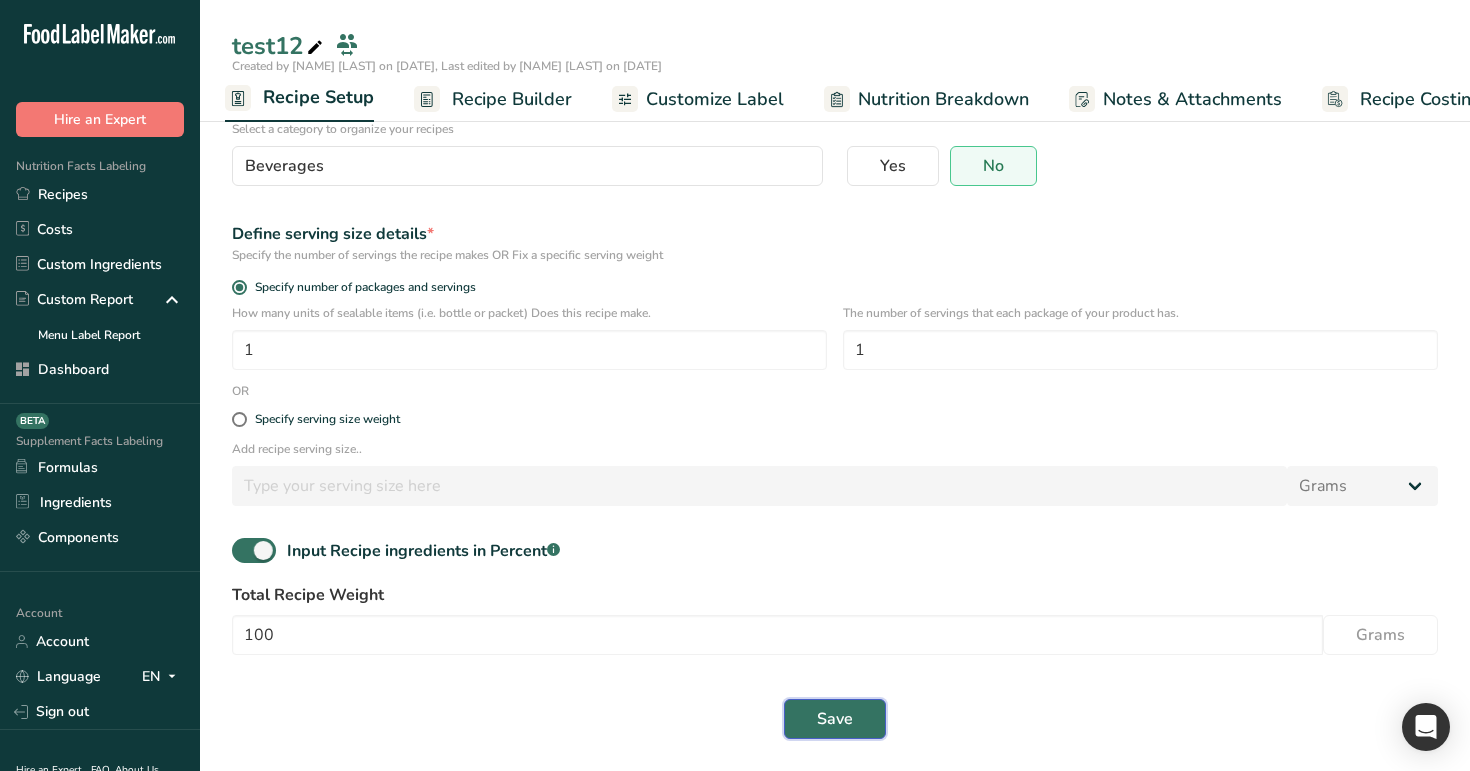 click on "Save" at bounding box center (835, 719) 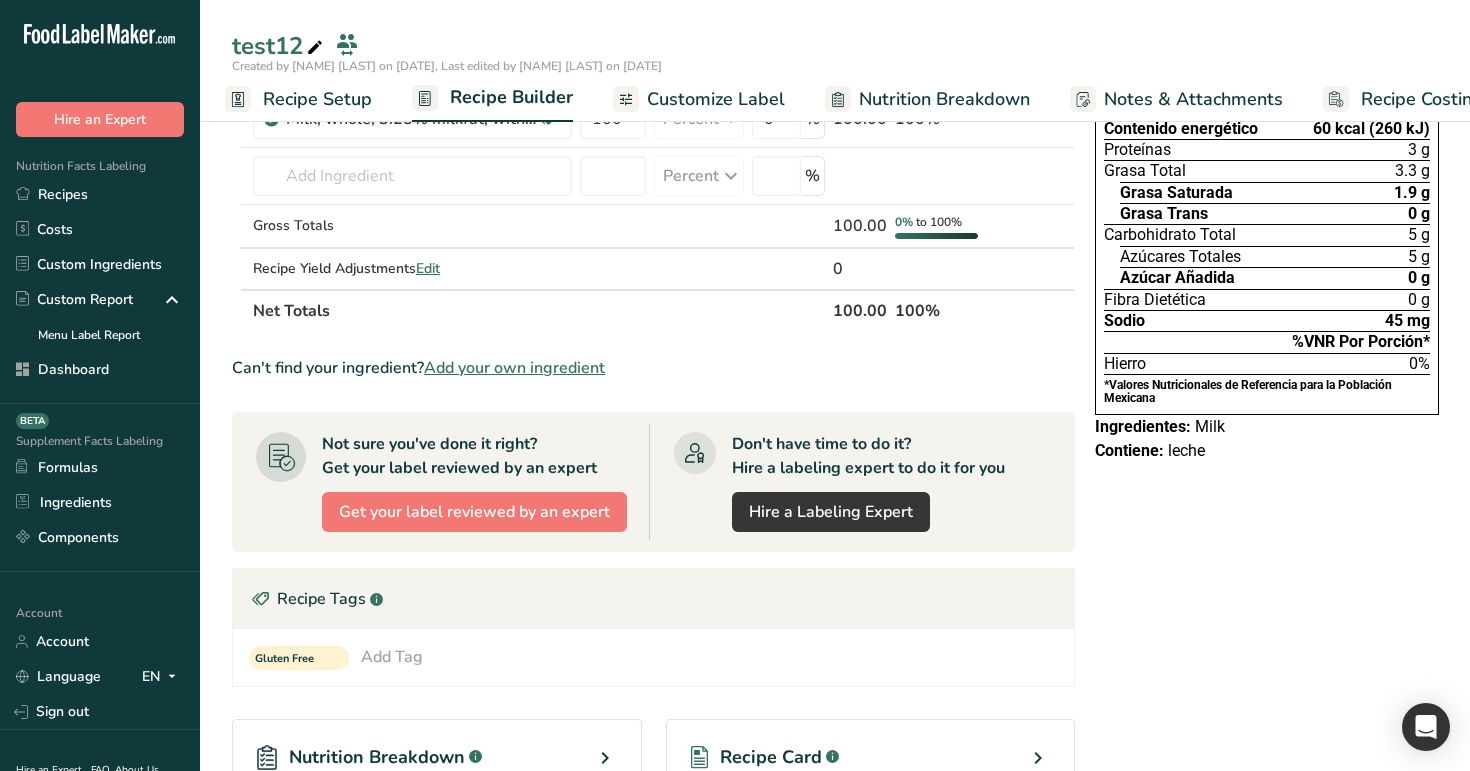scroll, scrollTop: 0, scrollLeft: 0, axis: both 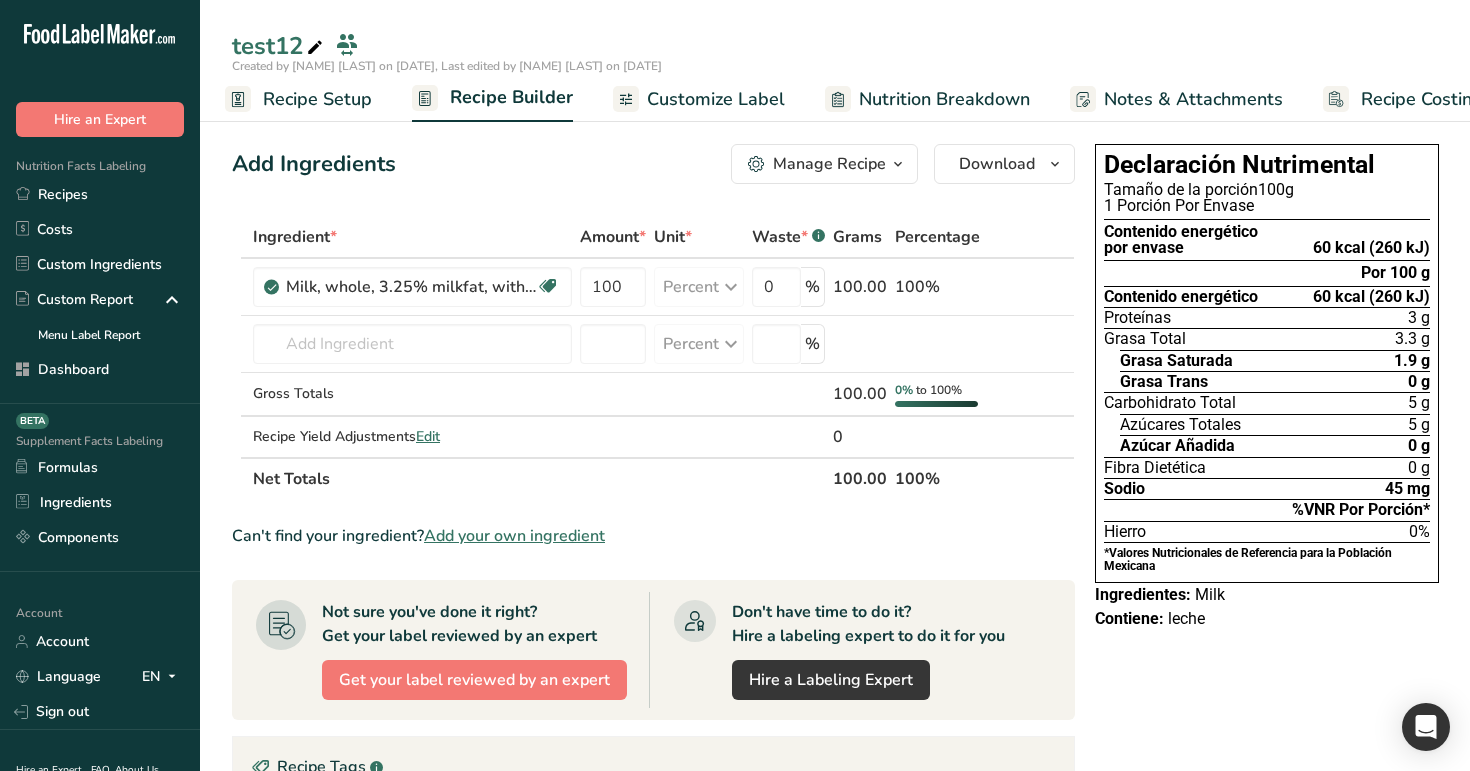 click on "Recipe Setup                       Recipe Builder   Customize Label               Nutrition Breakdown               Notes & Attachments                 Recipe Costing" at bounding box center (858, 98) 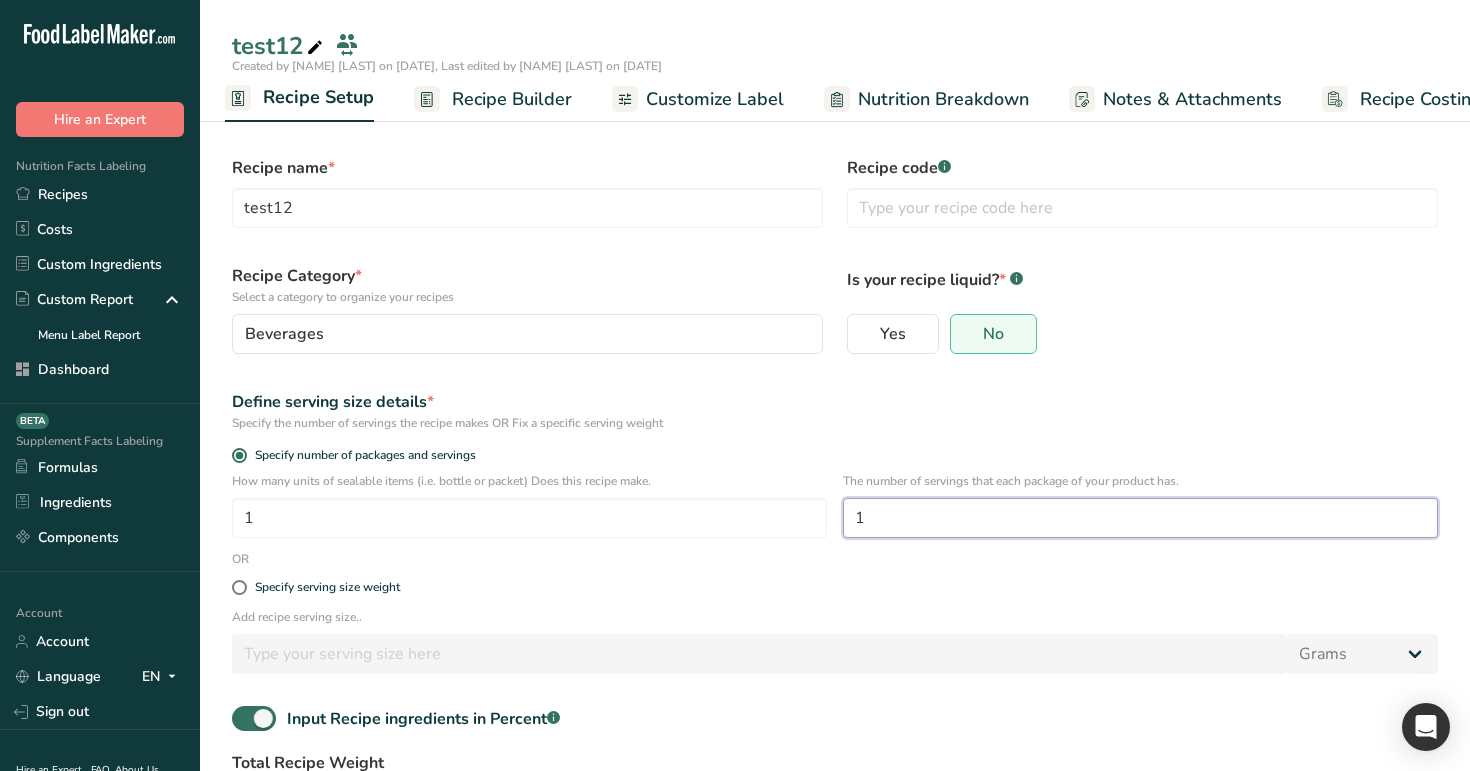 click on "1" at bounding box center [1140, 518] 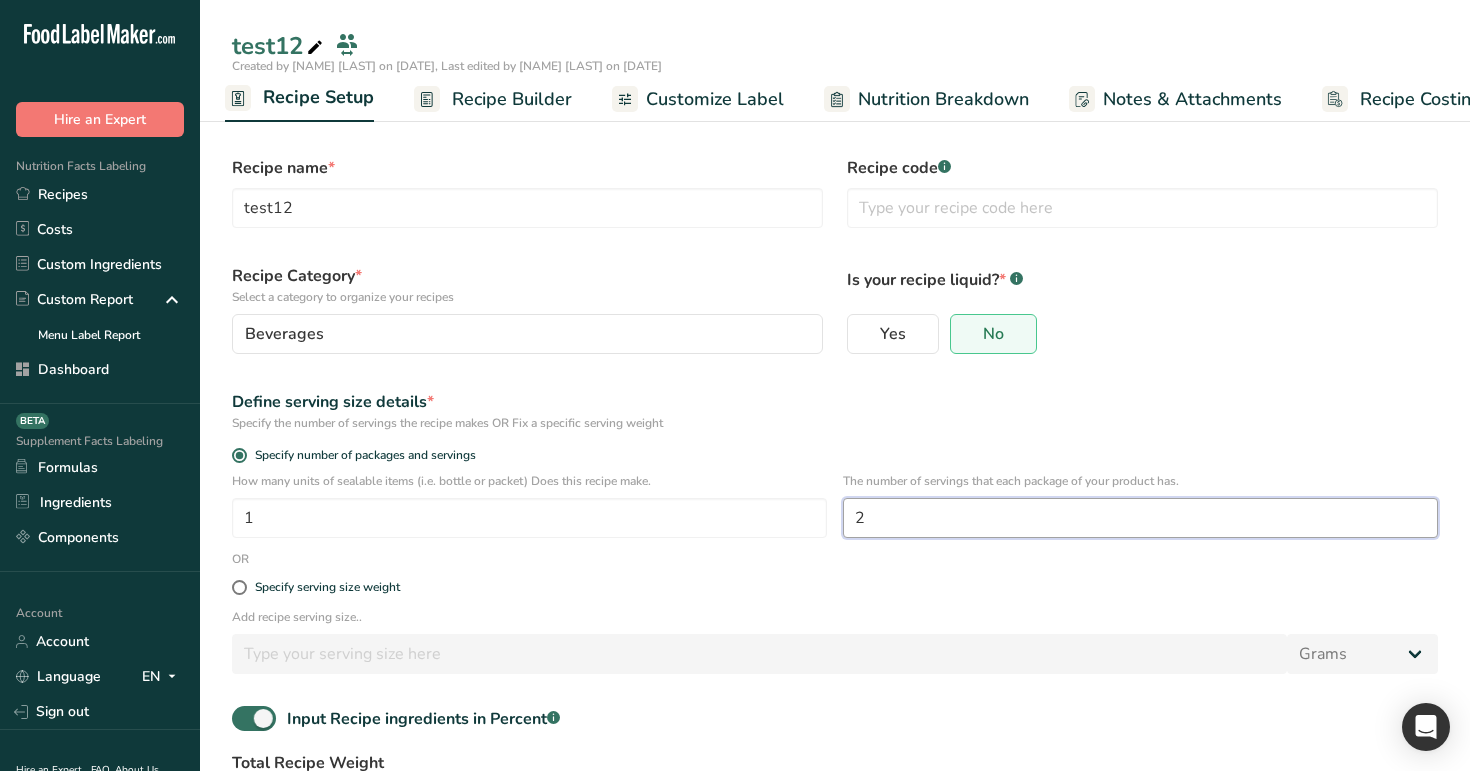 scroll, scrollTop: 168, scrollLeft: 0, axis: vertical 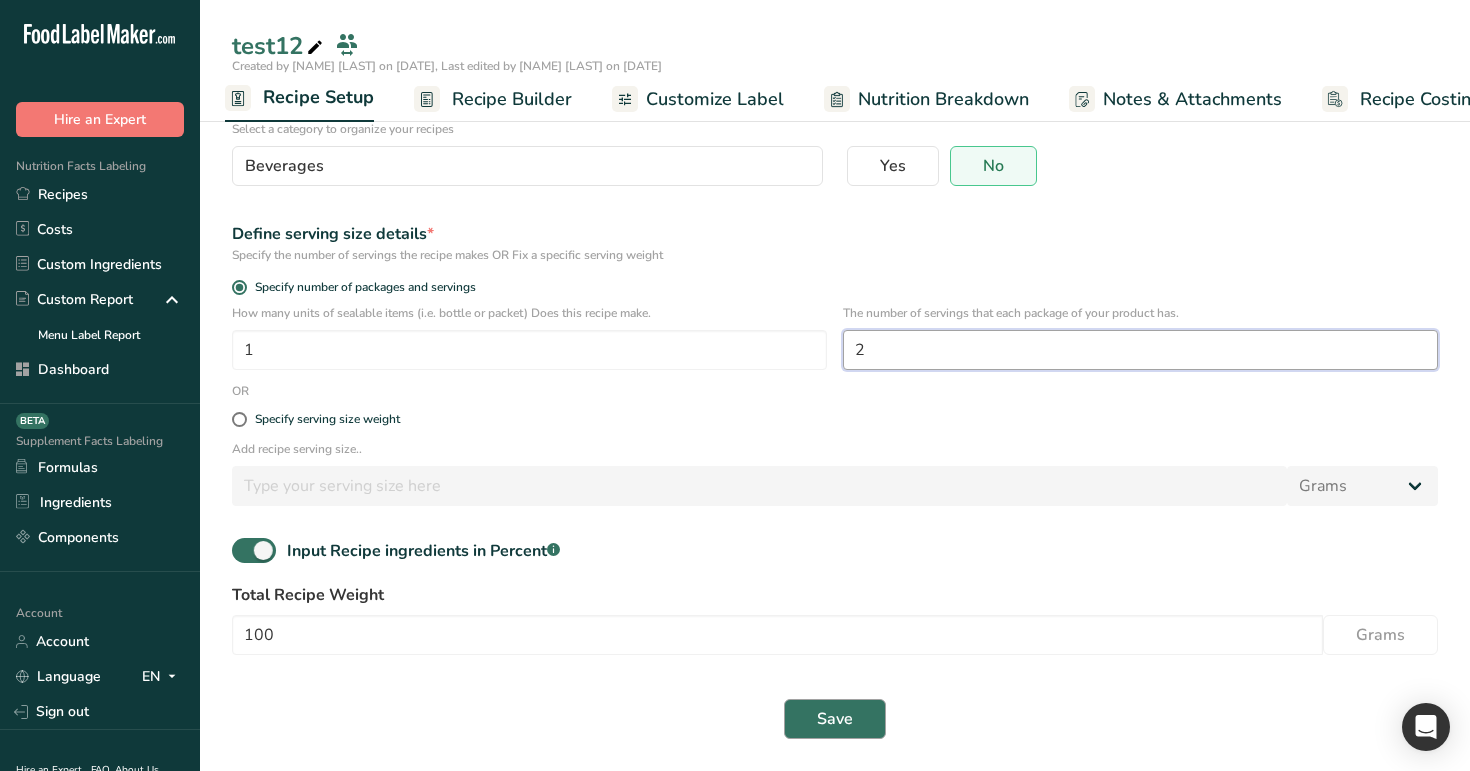 type on "2" 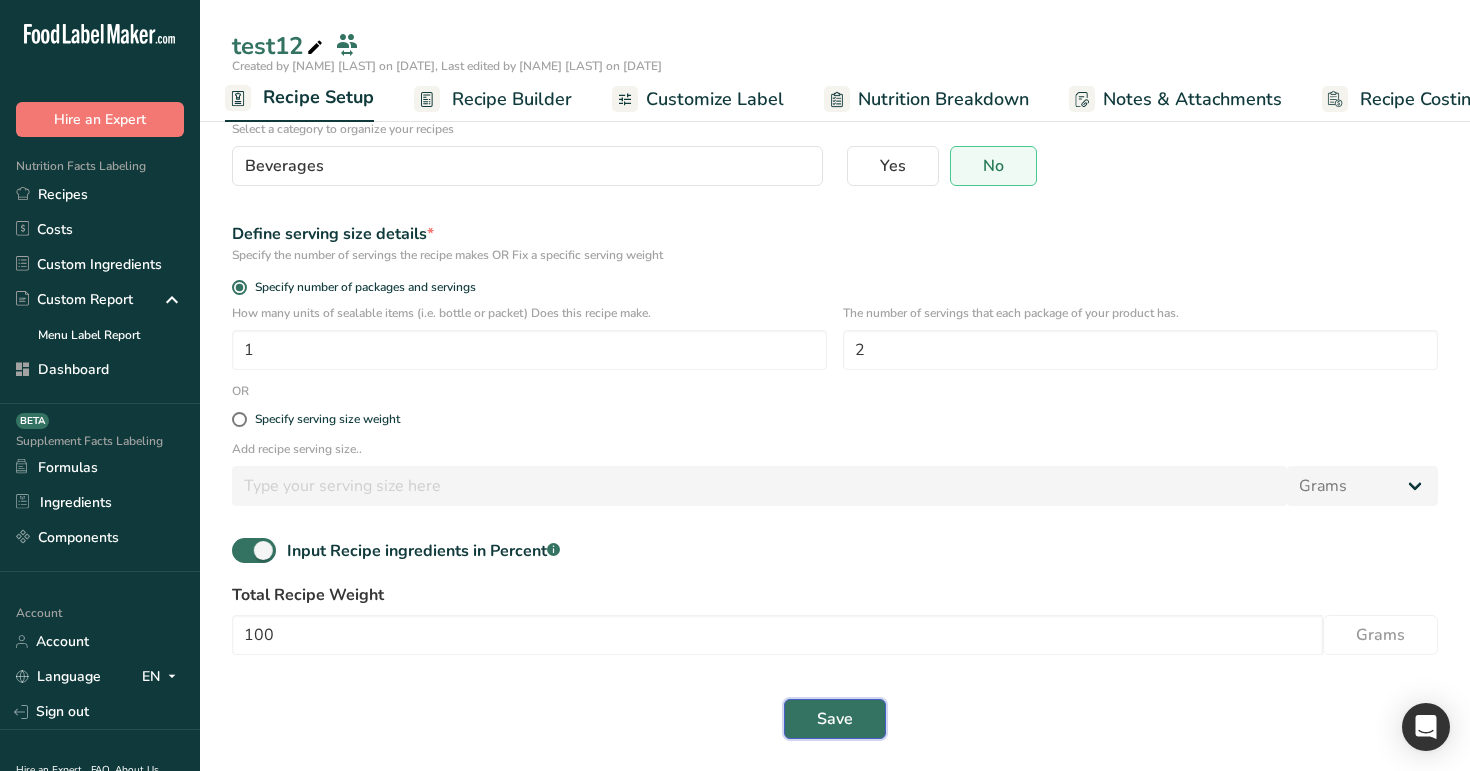 click on "Save" at bounding box center [835, 719] 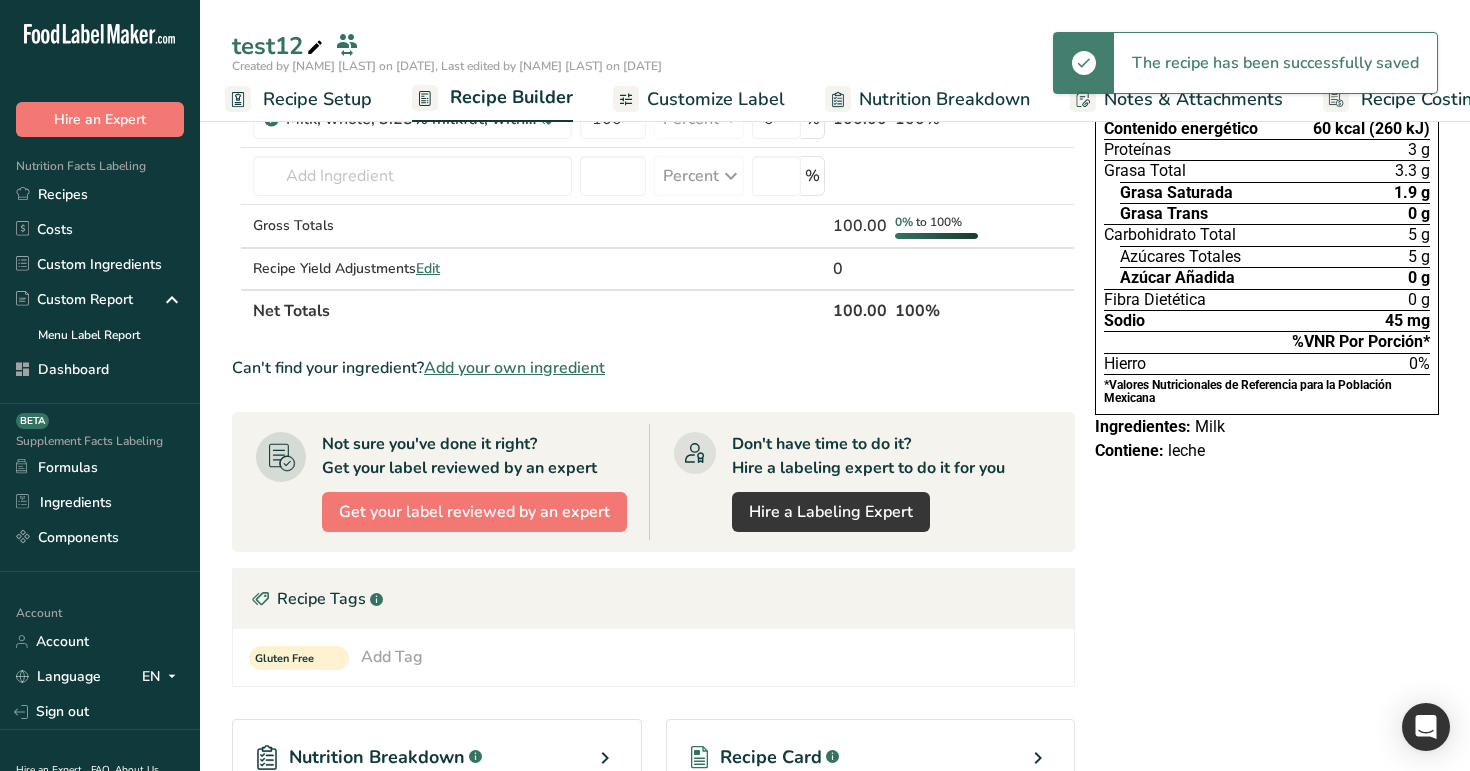 scroll, scrollTop: 0, scrollLeft: 0, axis: both 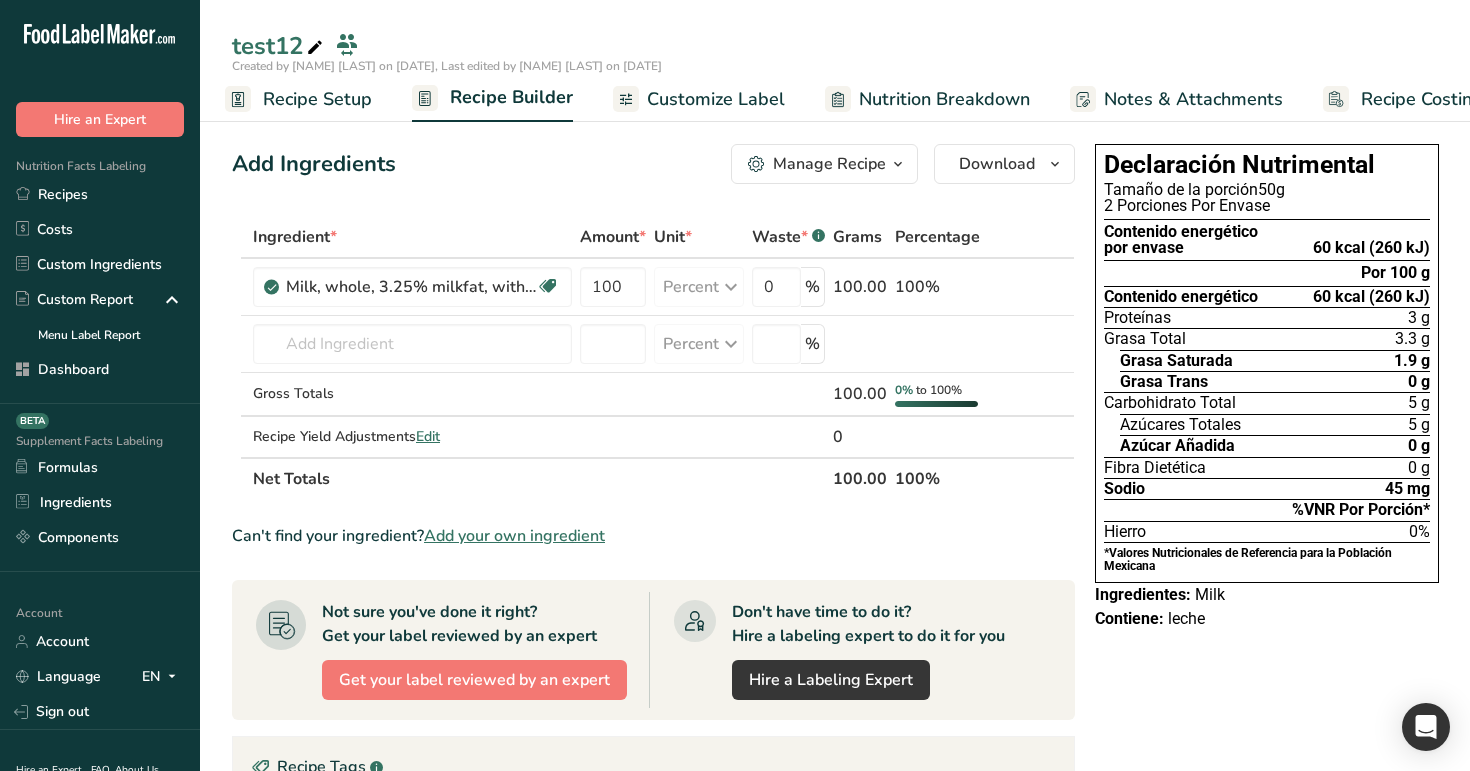 click on "Recipe Setup" at bounding box center [317, 99] 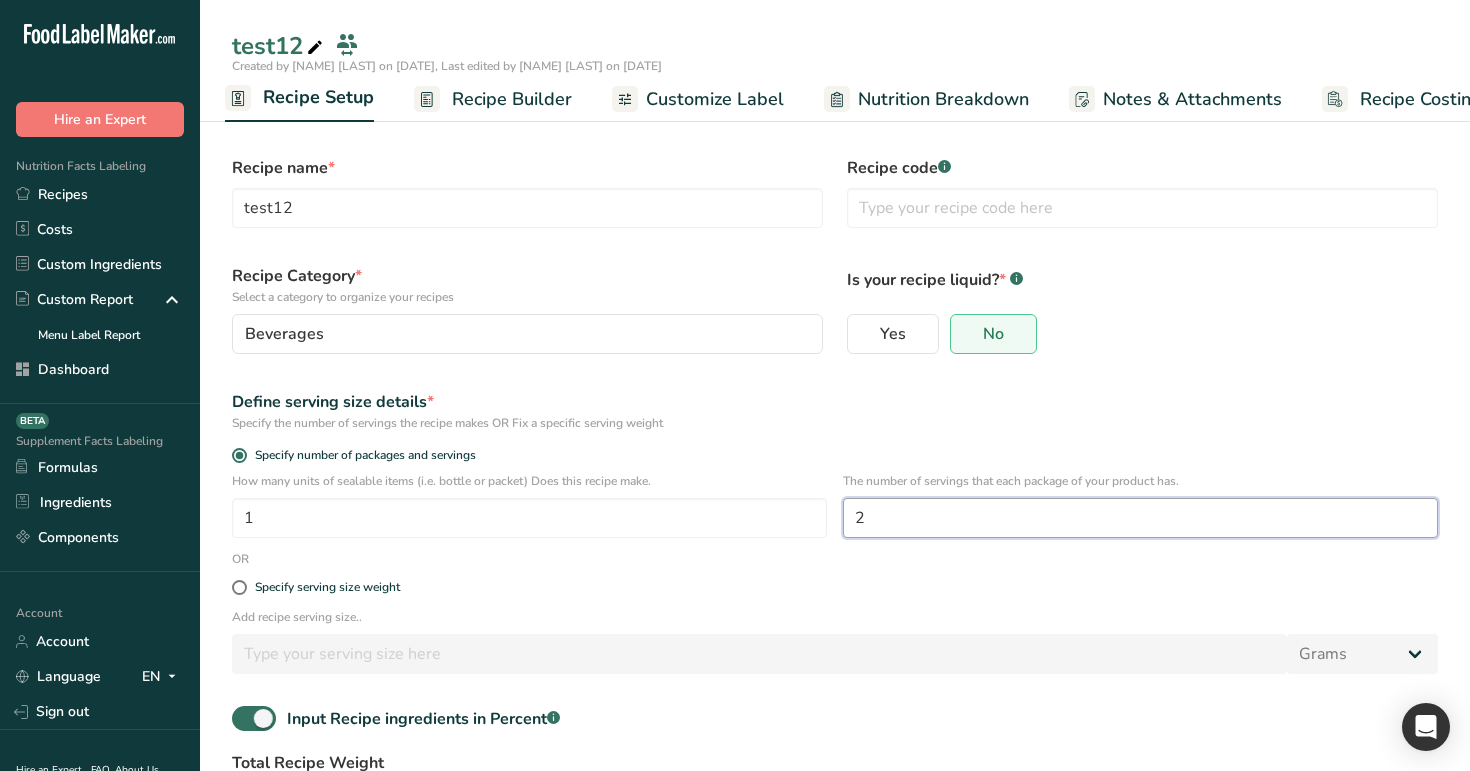 click on "2" at bounding box center [1140, 518] 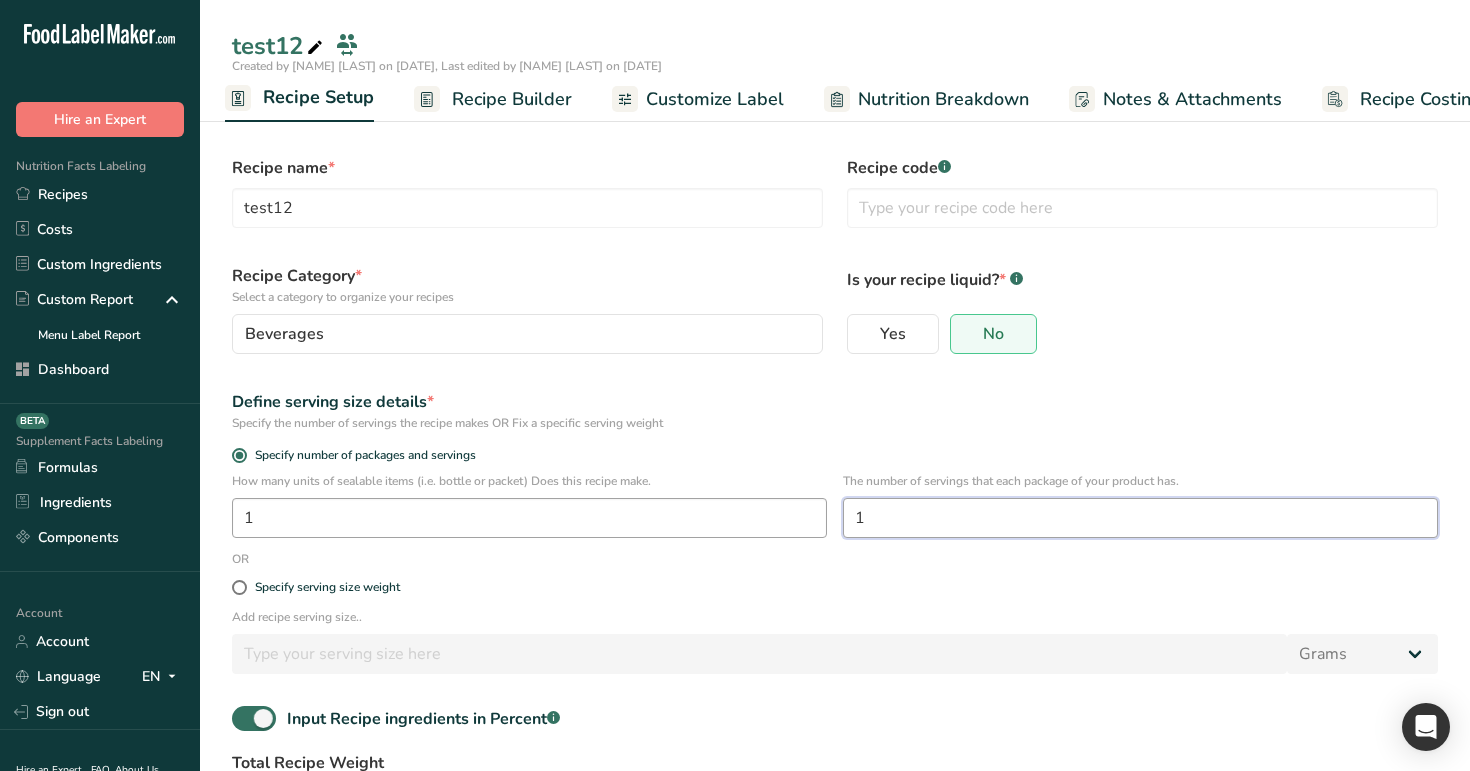 type on "1" 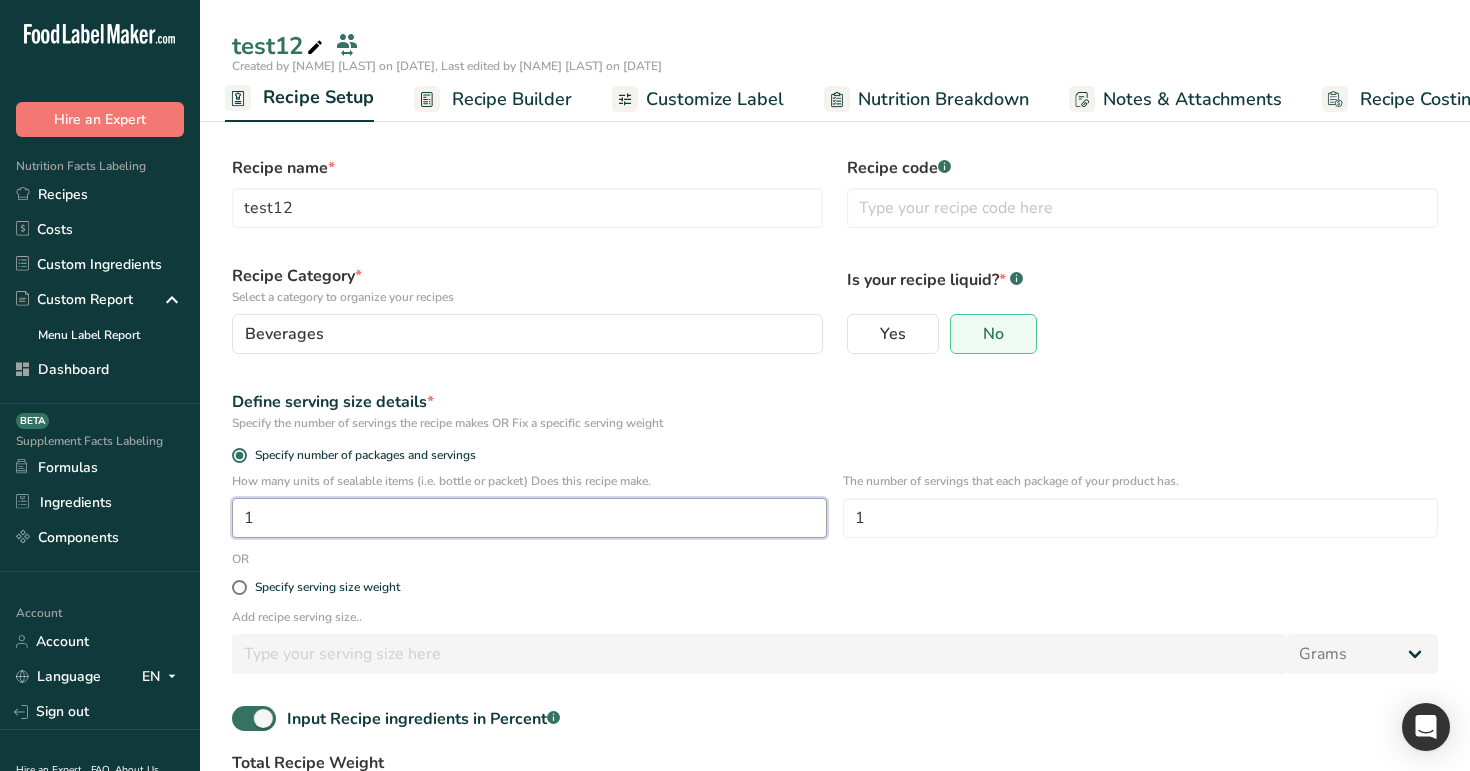 click on "1" at bounding box center [529, 518] 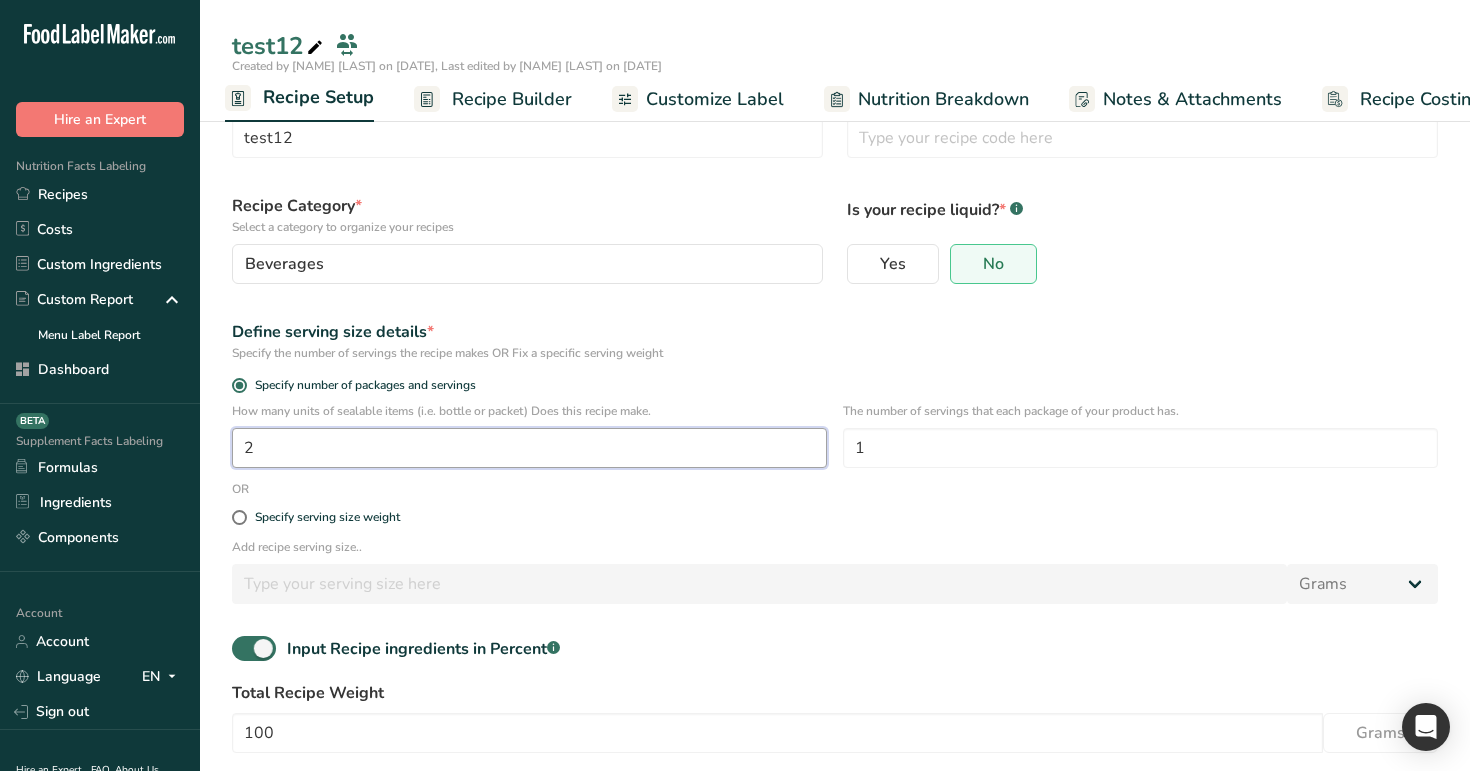 scroll, scrollTop: 168, scrollLeft: 0, axis: vertical 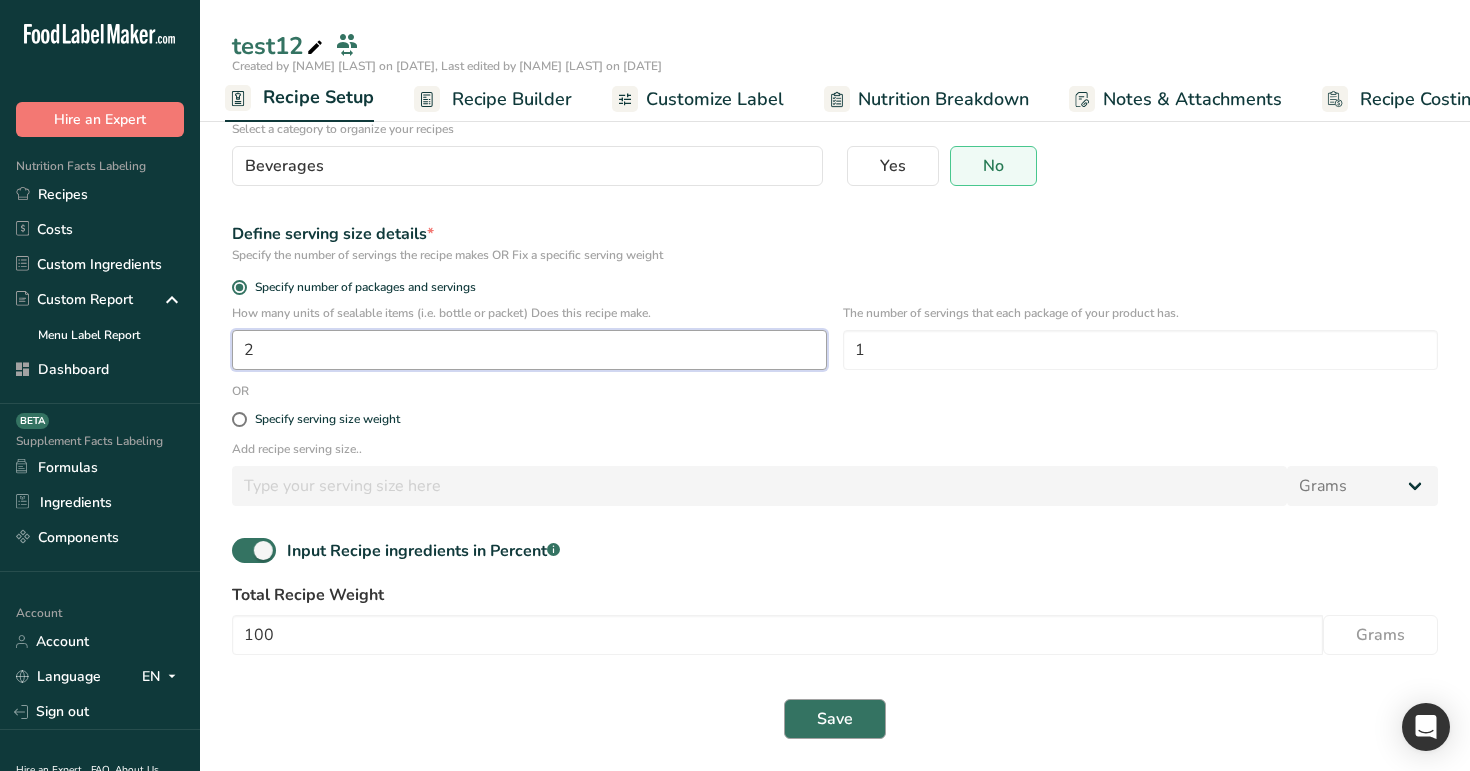 type on "2" 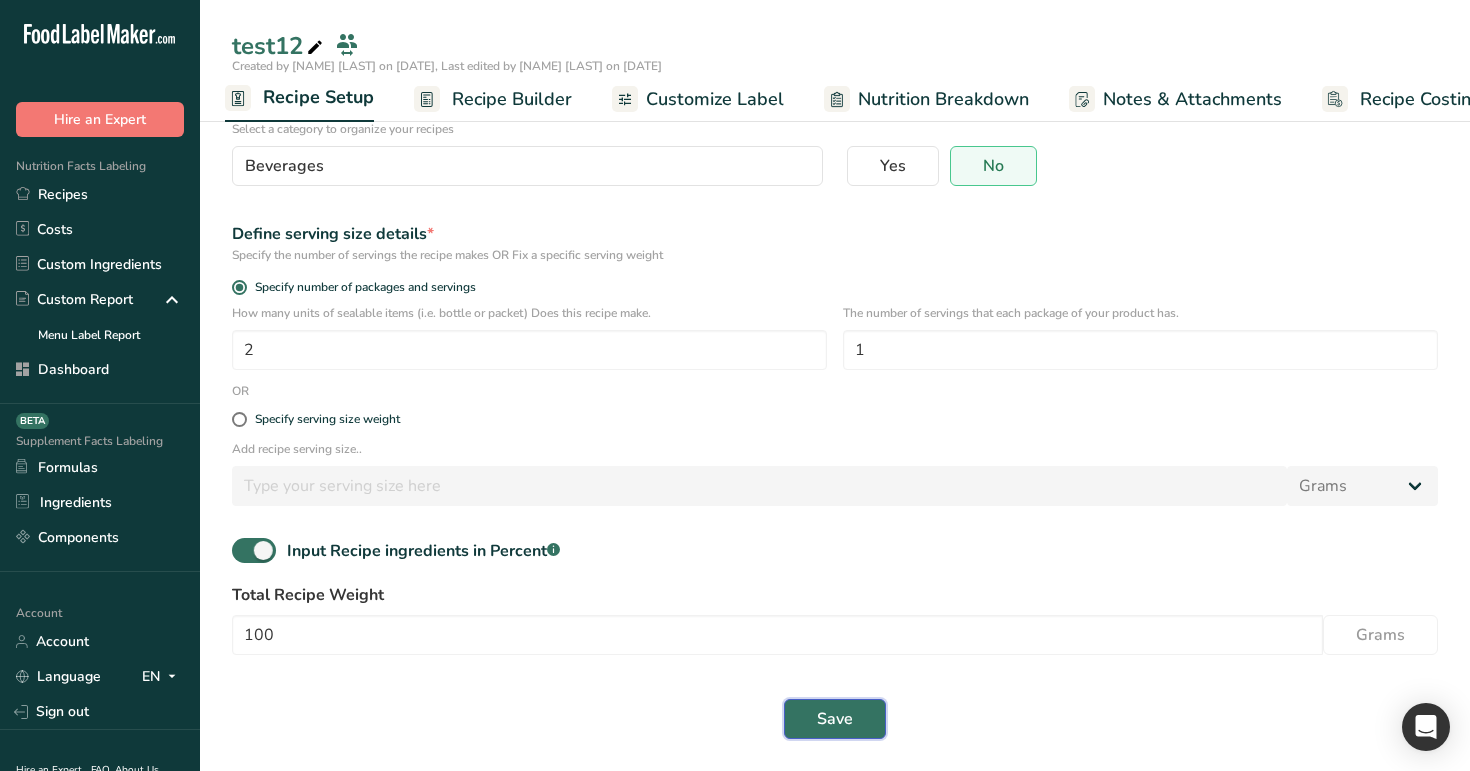 click on "Save" at bounding box center [835, 719] 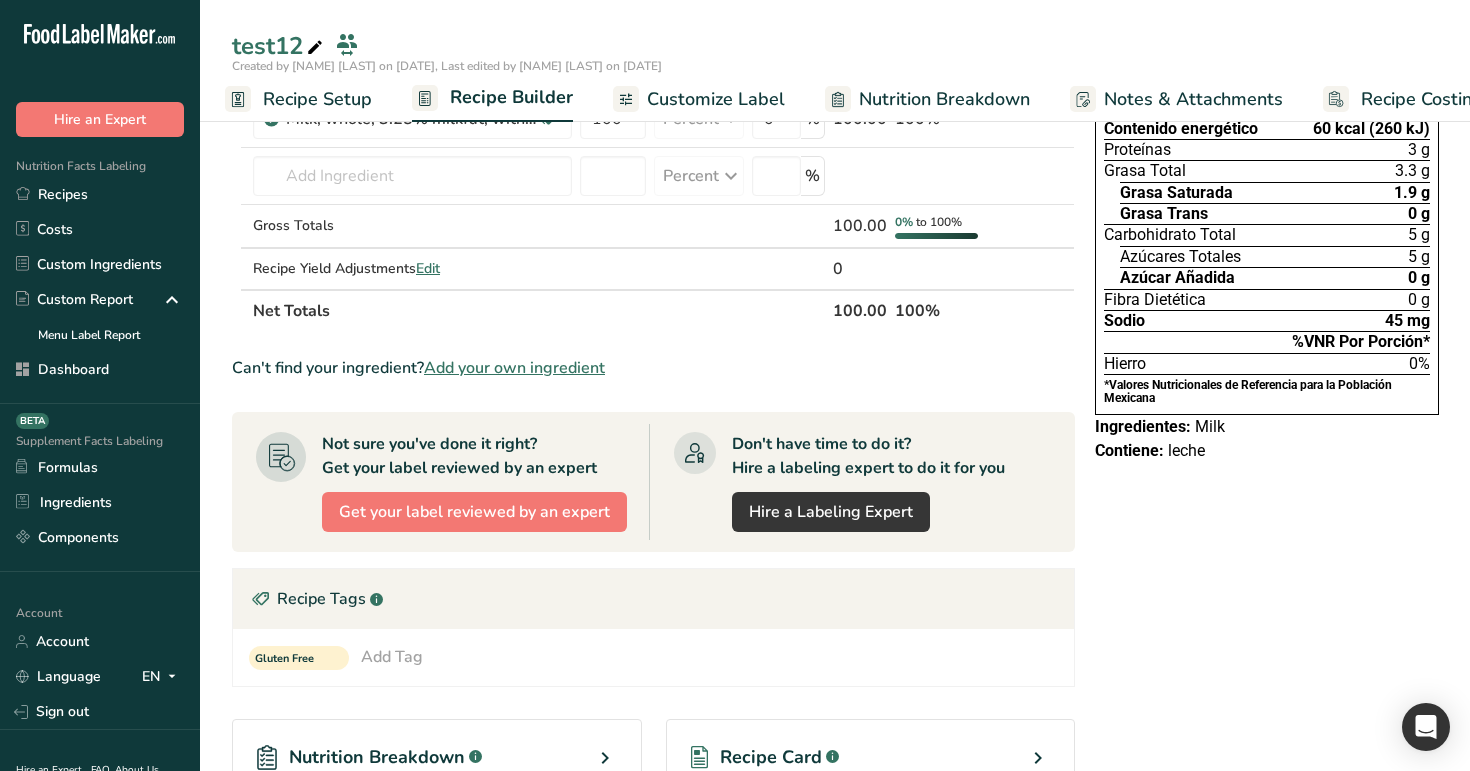 scroll, scrollTop: 0, scrollLeft: 0, axis: both 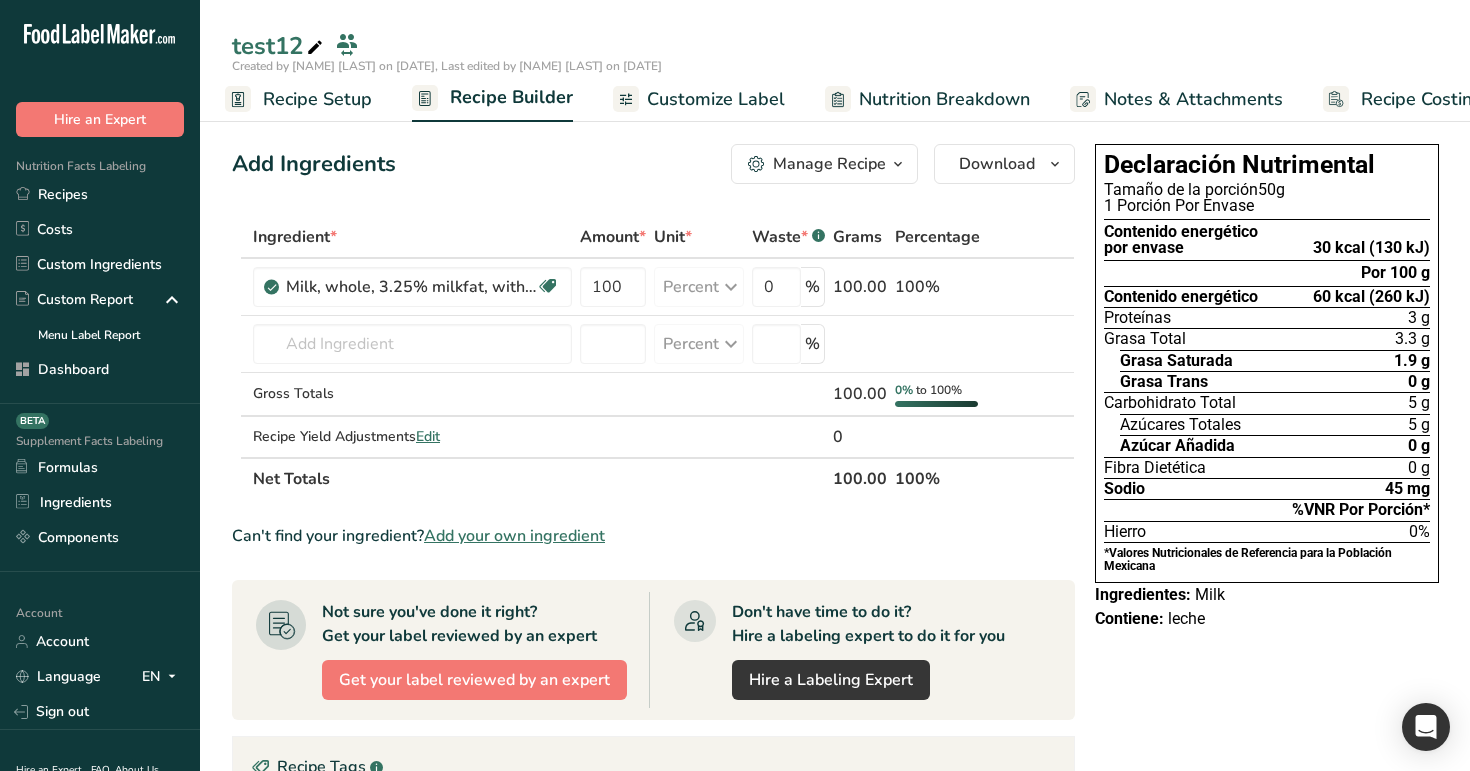 click on "Recipe Setup" at bounding box center (317, 99) 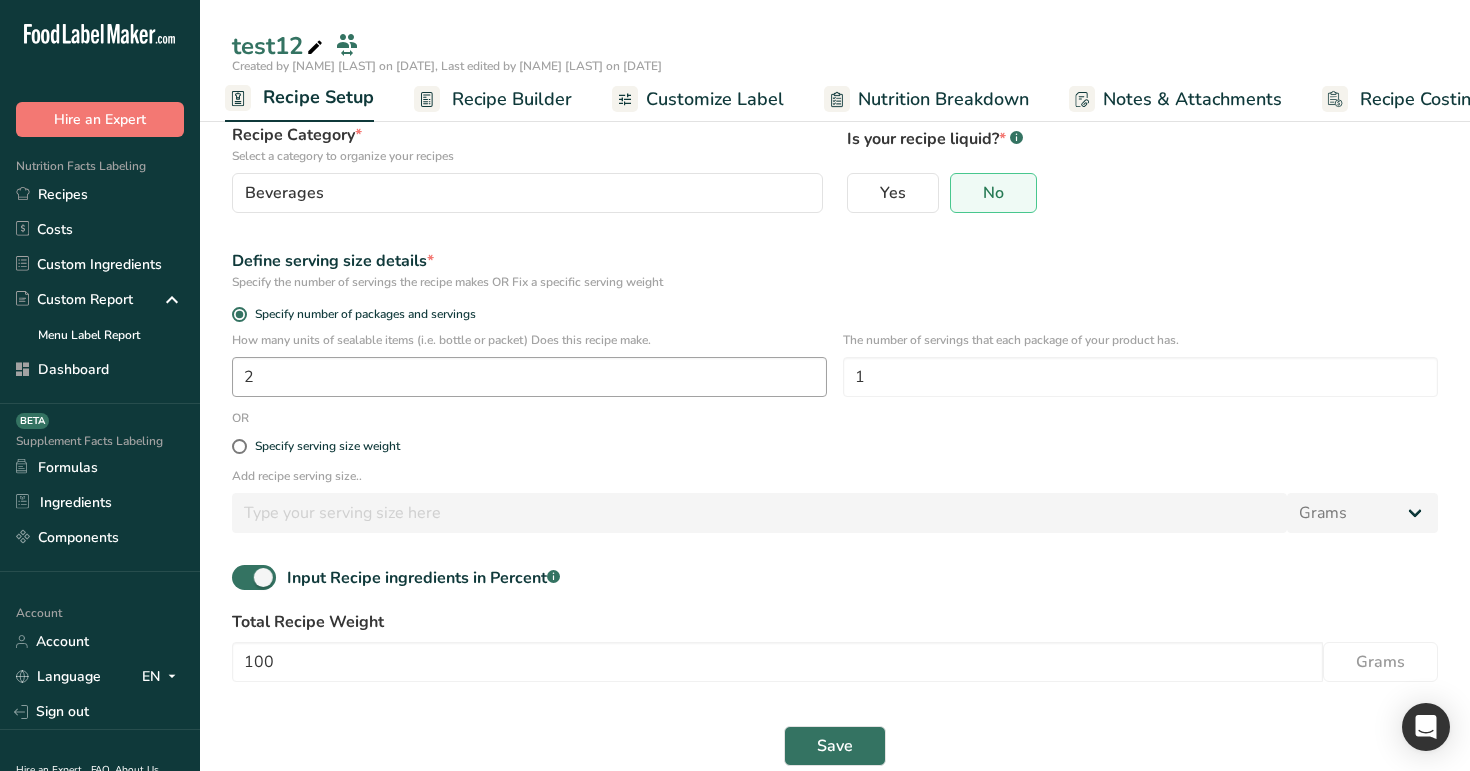 scroll, scrollTop: 168, scrollLeft: 0, axis: vertical 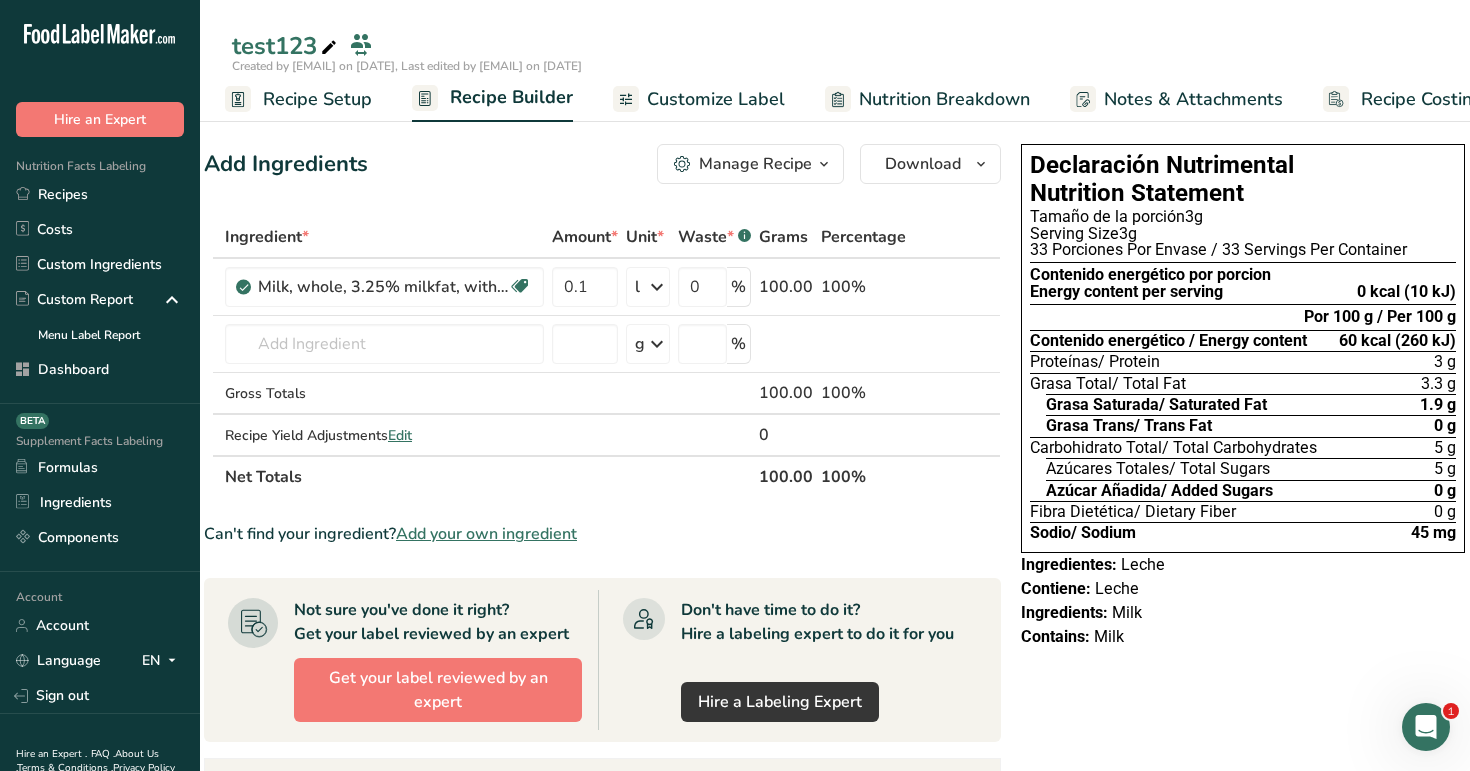 click on "Recipe Setup" at bounding box center (317, 99) 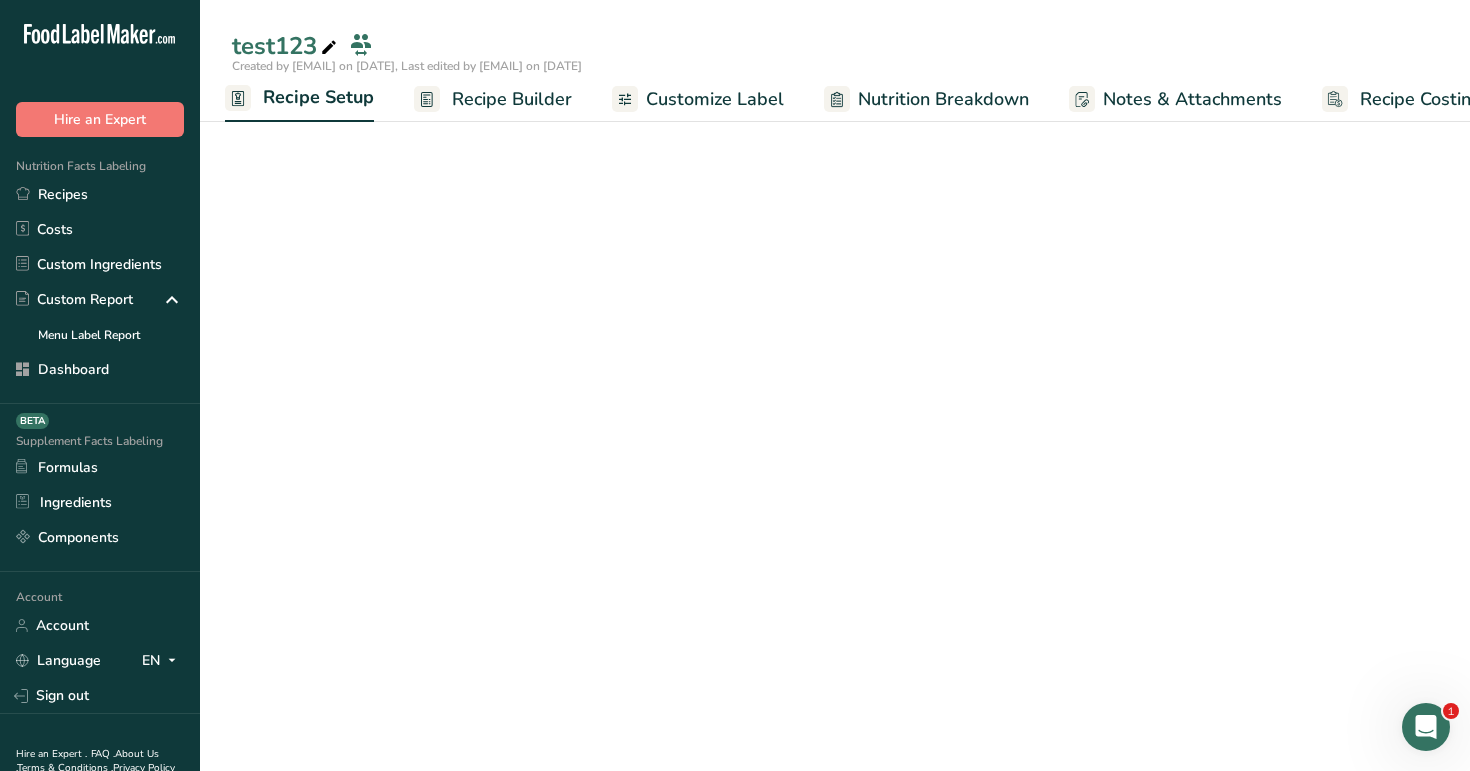 scroll, scrollTop: 0, scrollLeft: 0, axis: both 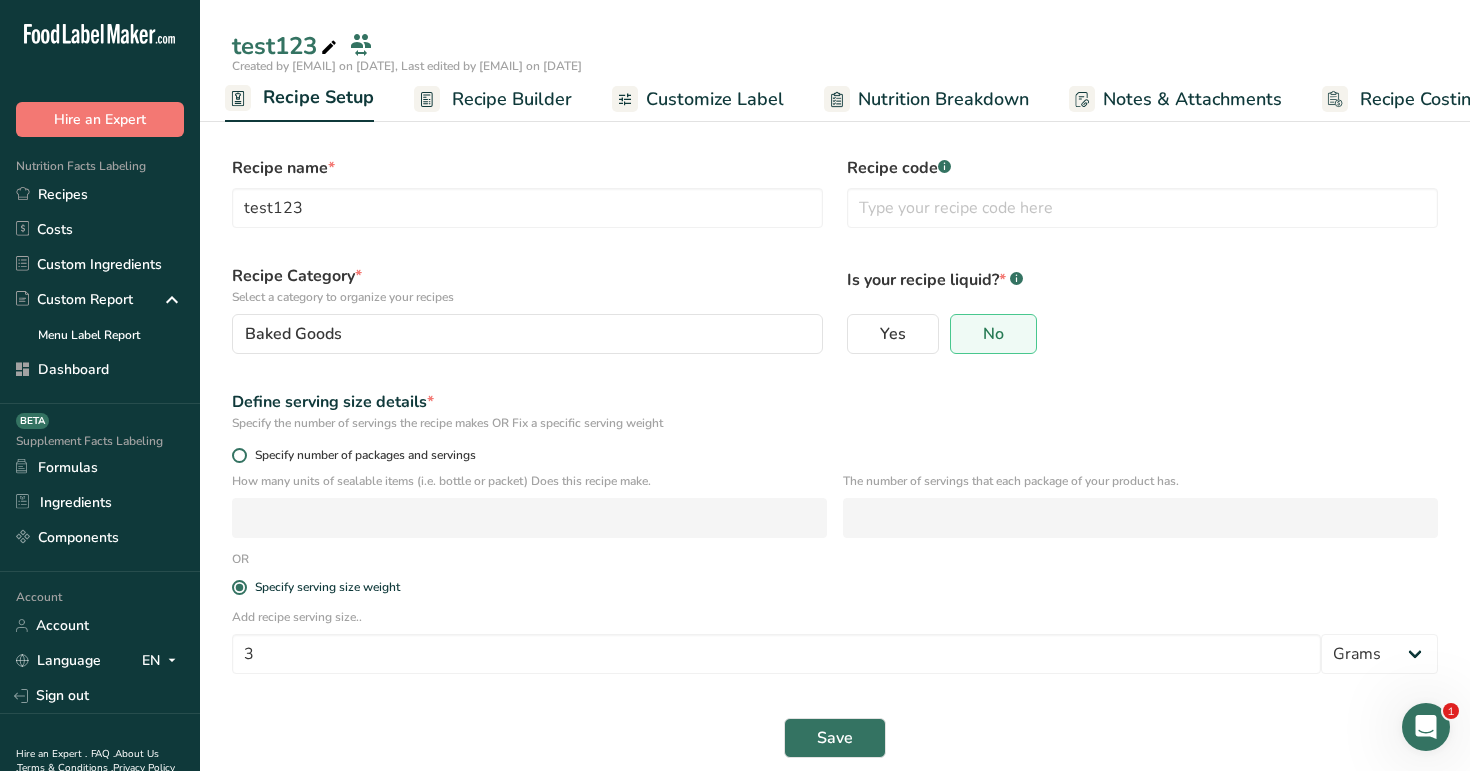 click on "Specify number of packages and servings" at bounding box center (361, 455) 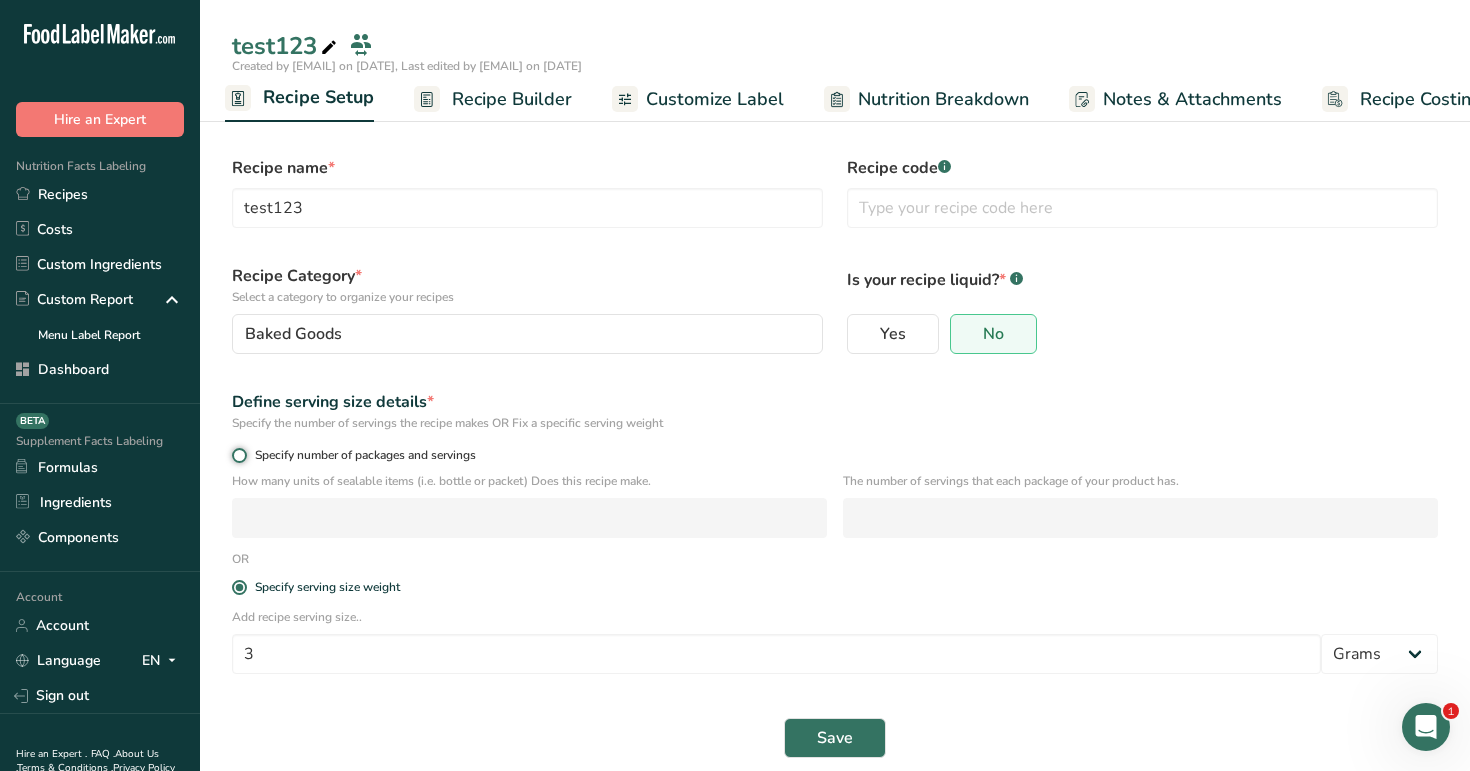 click on "Specify number of packages and servings" at bounding box center (238, 455) 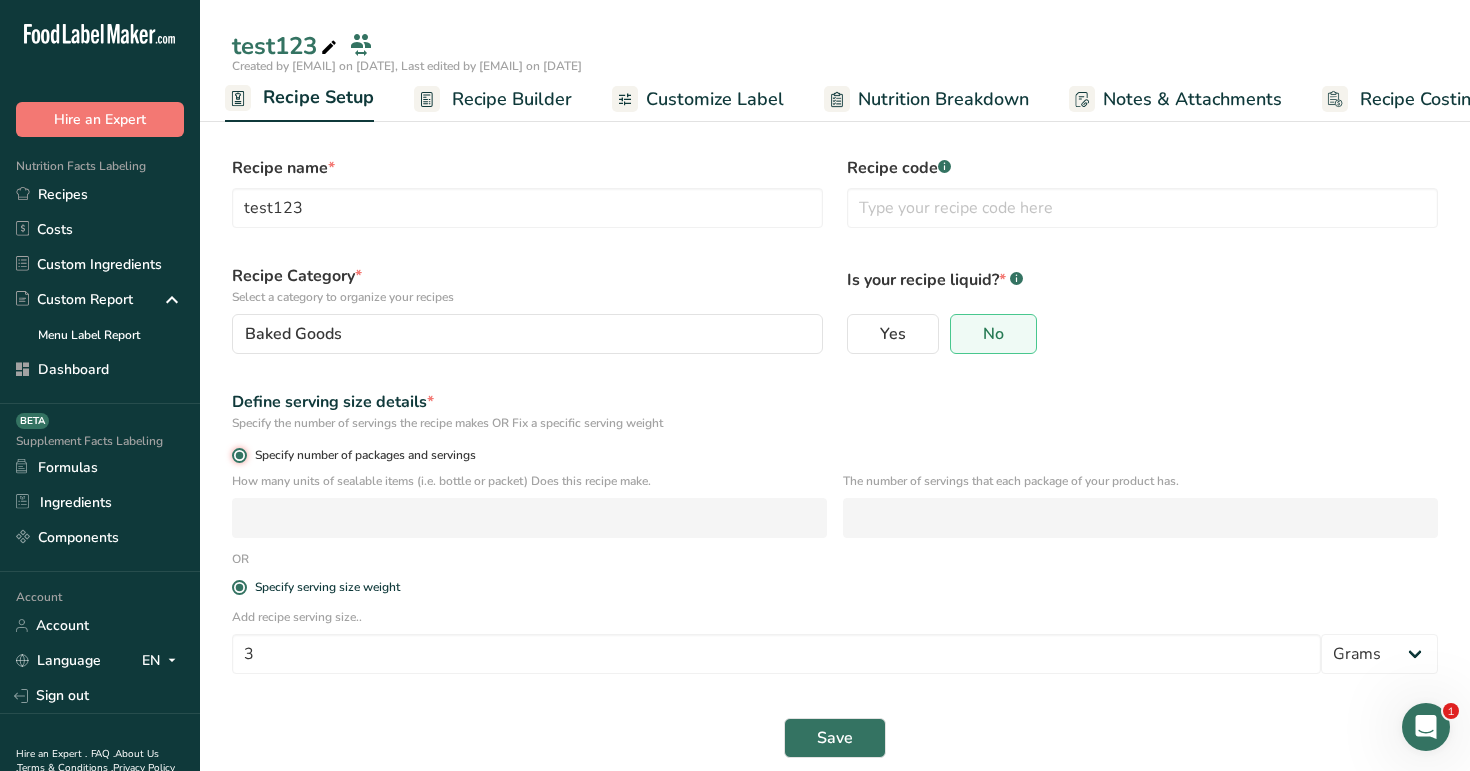 radio on "false" 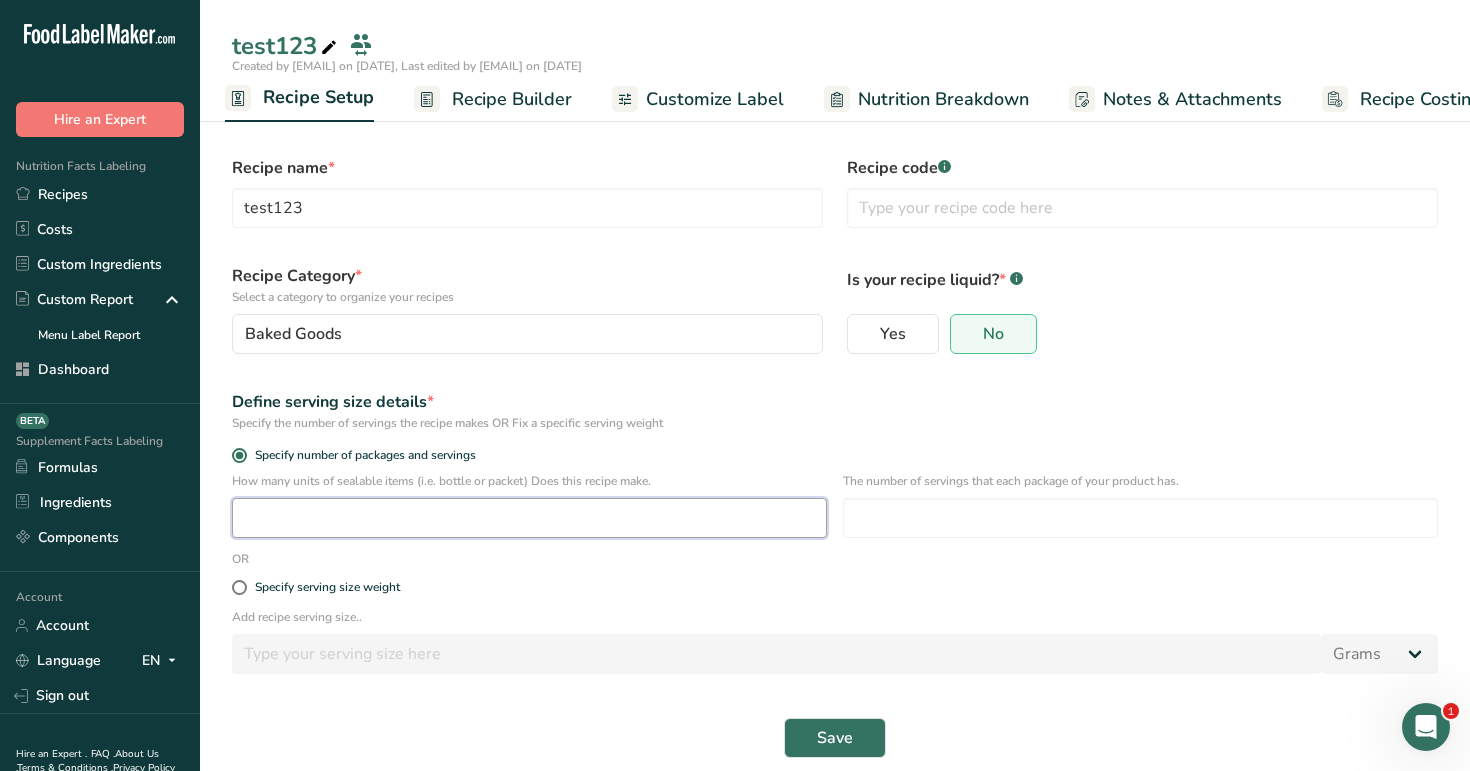 click at bounding box center [529, 518] 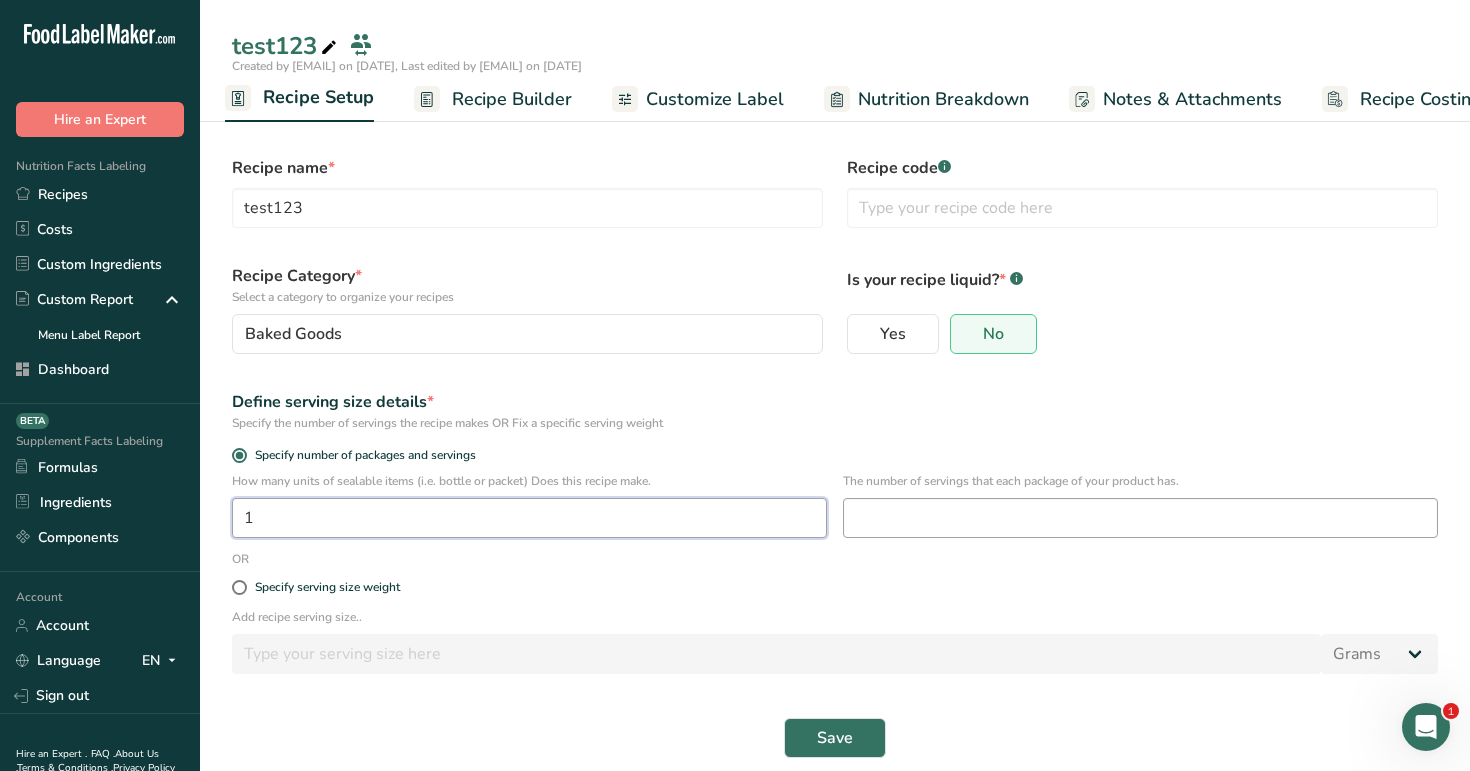 type on "1" 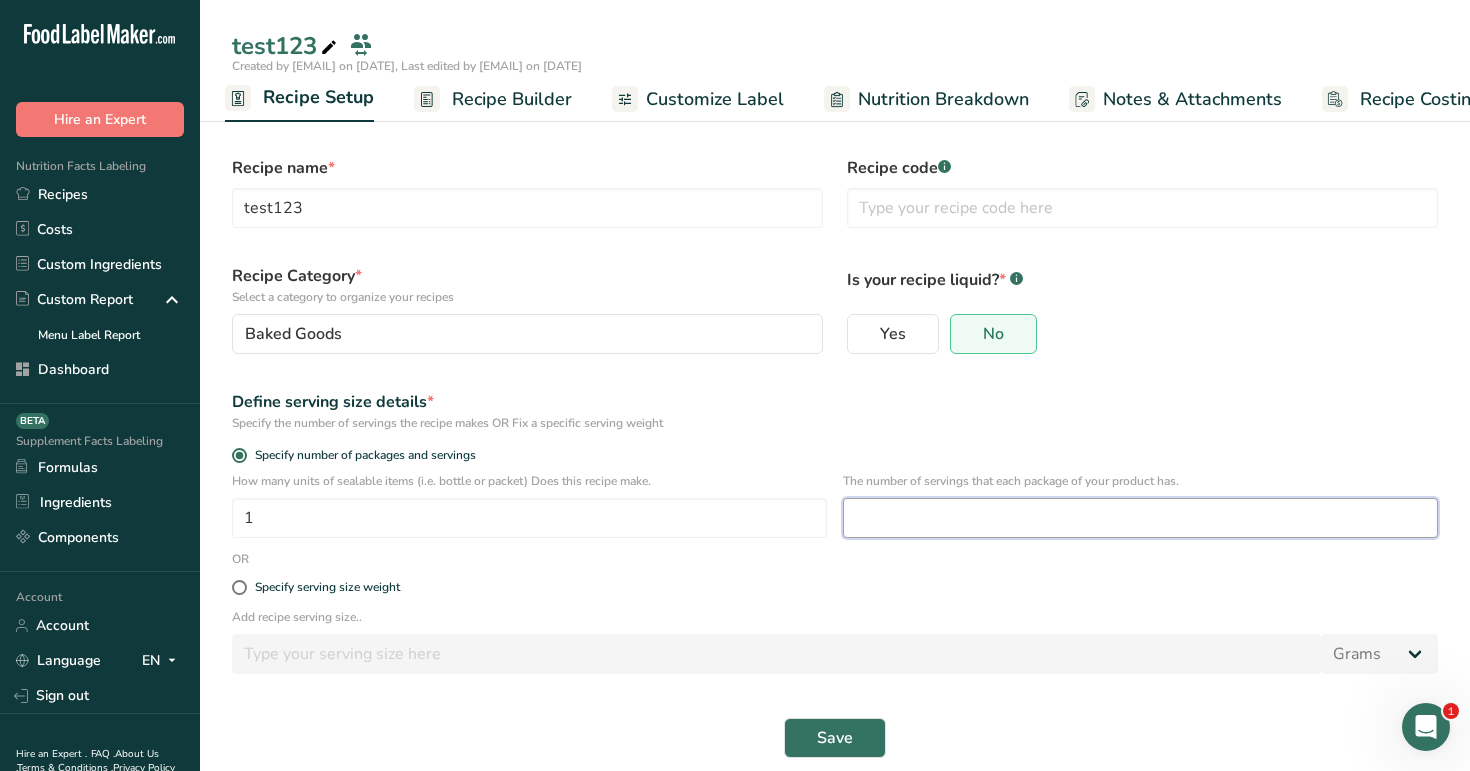 click at bounding box center [1140, 518] 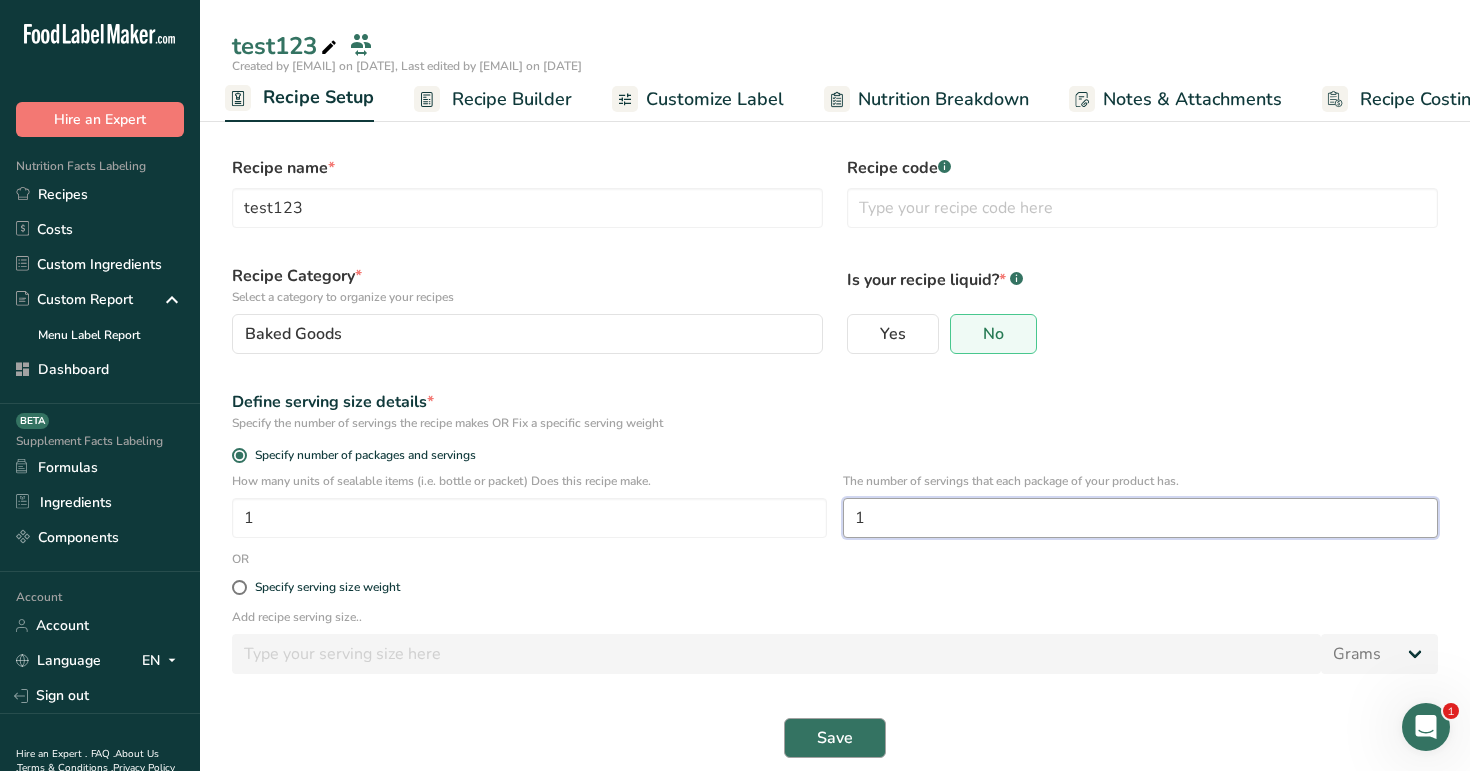type on "1" 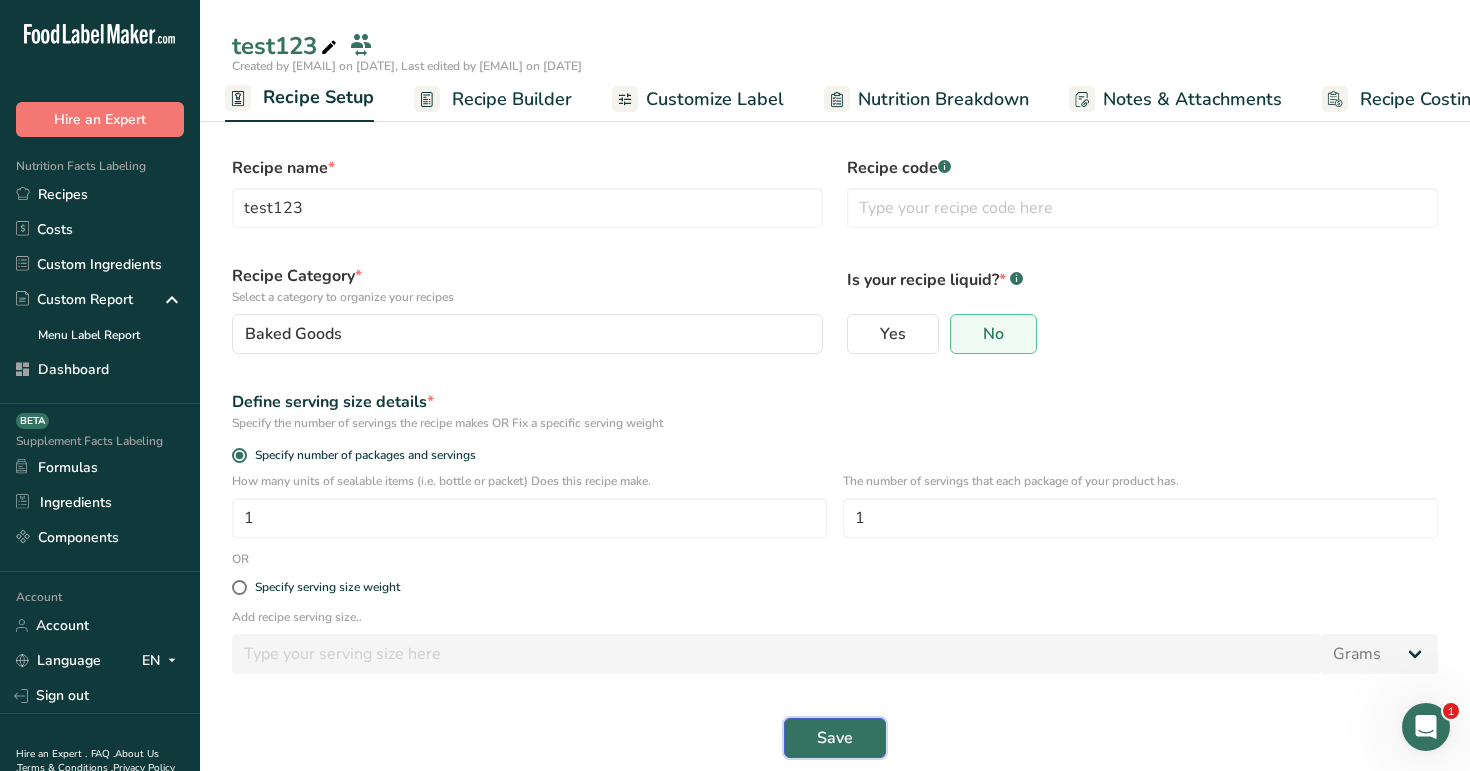 click on "Save" at bounding box center [835, 738] 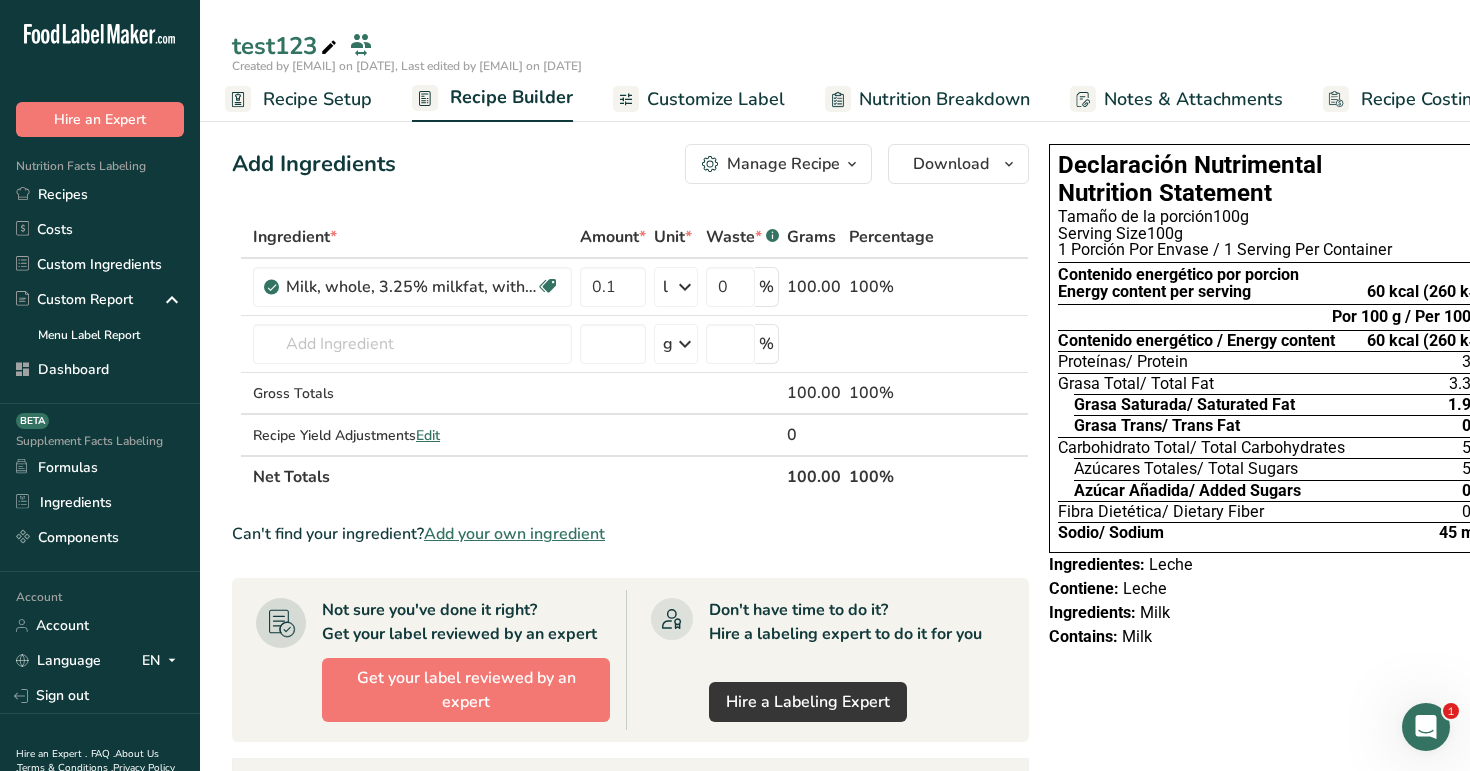 click on "Recipe Setup" at bounding box center [317, 99] 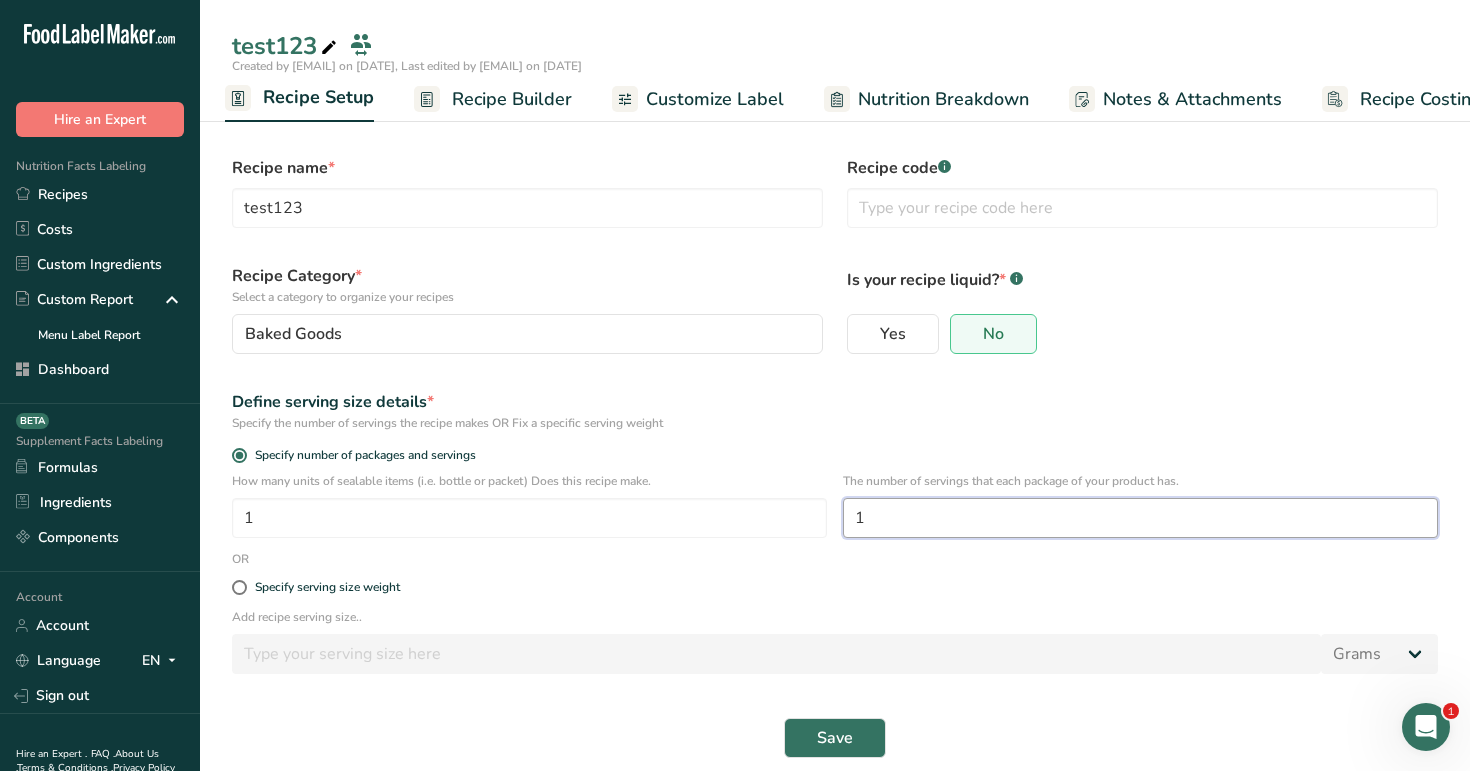 click on "1" at bounding box center [1140, 518] 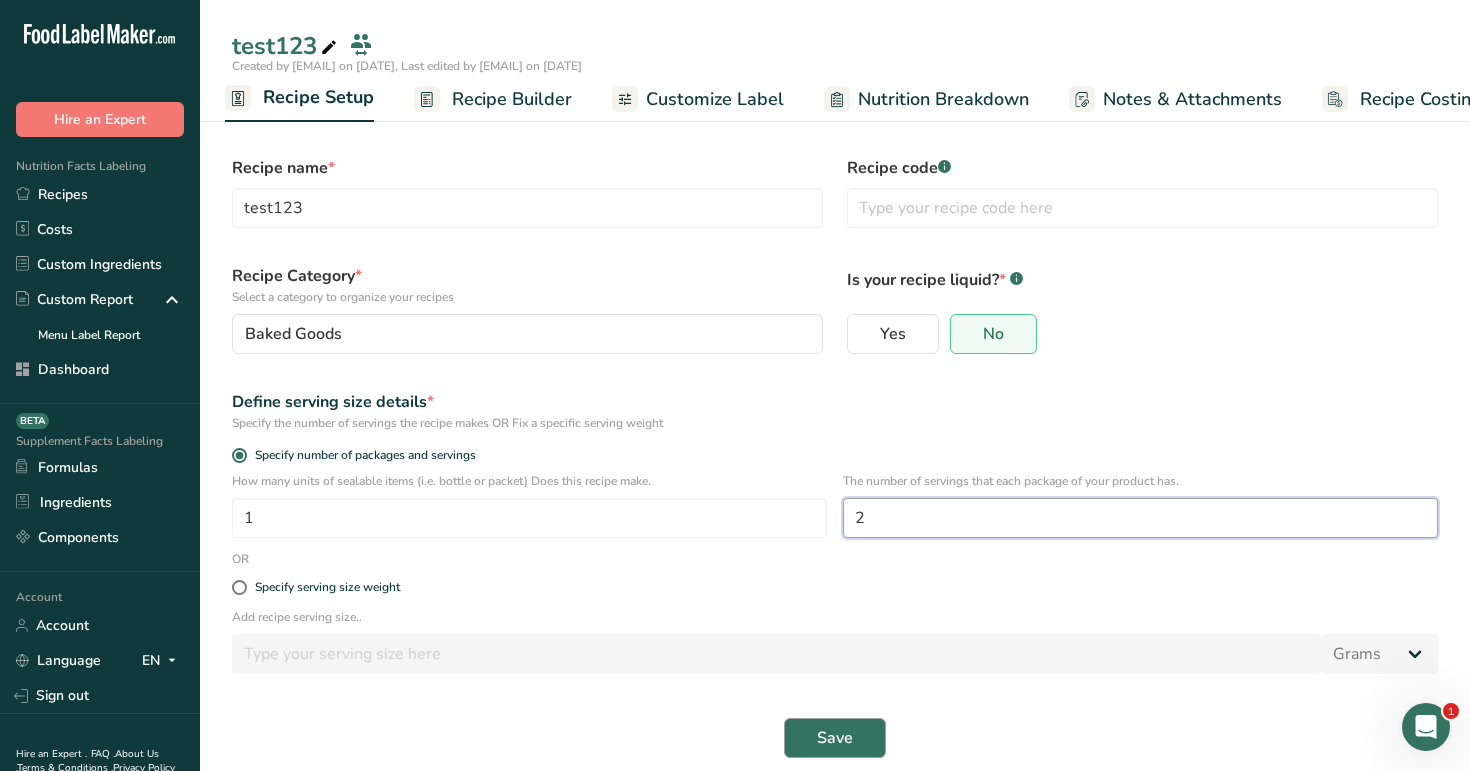 type on "2" 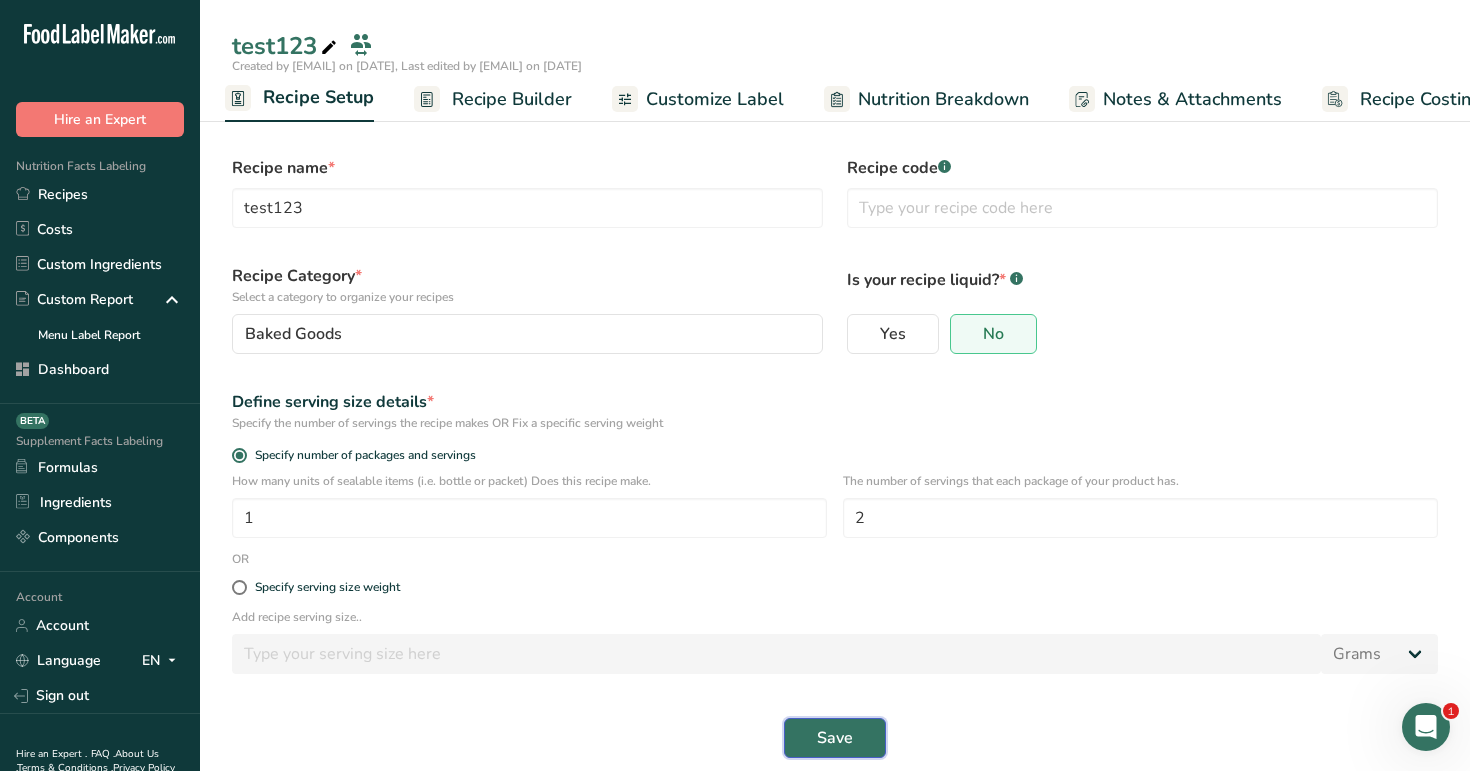 click on "Save" at bounding box center (835, 738) 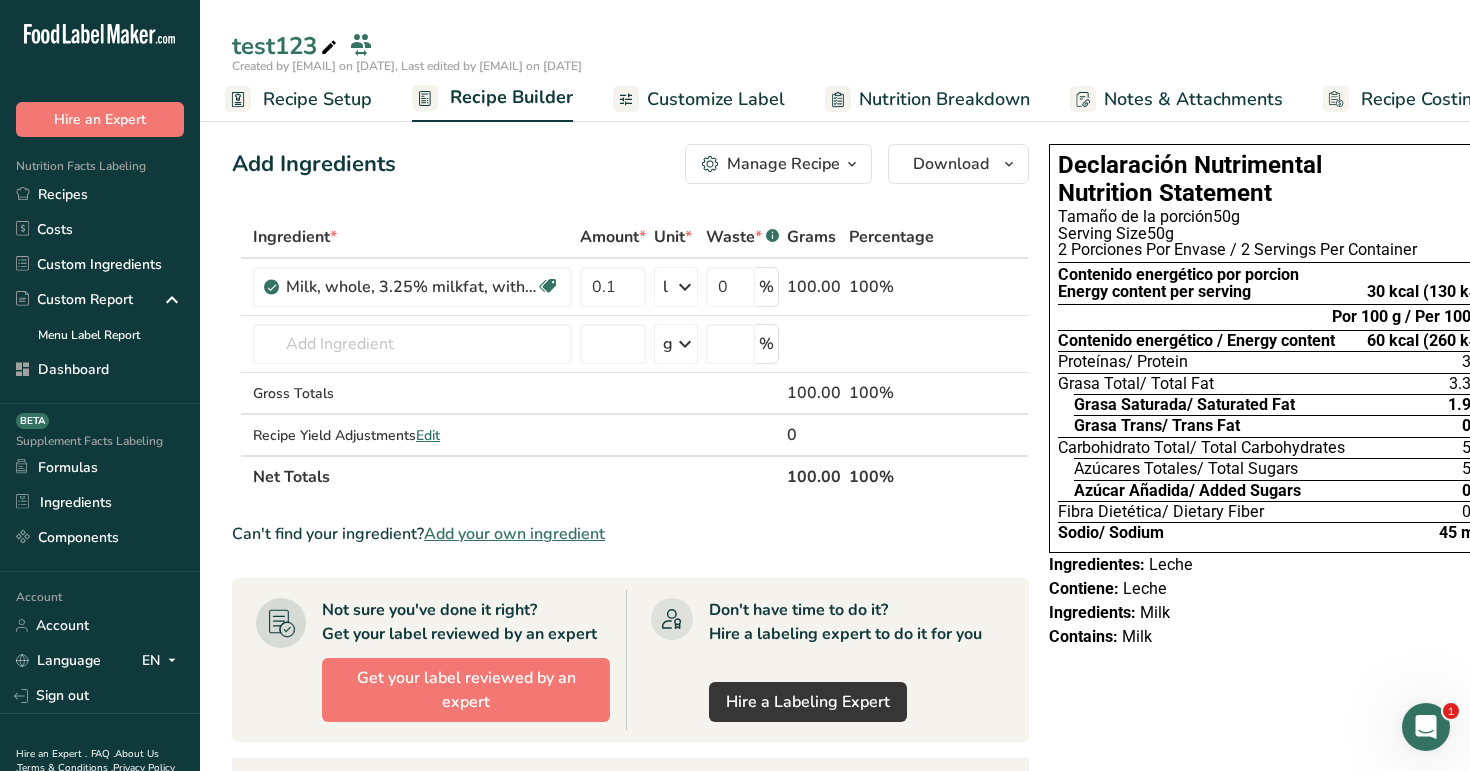 click on "Recipe Setup" at bounding box center (317, 99) 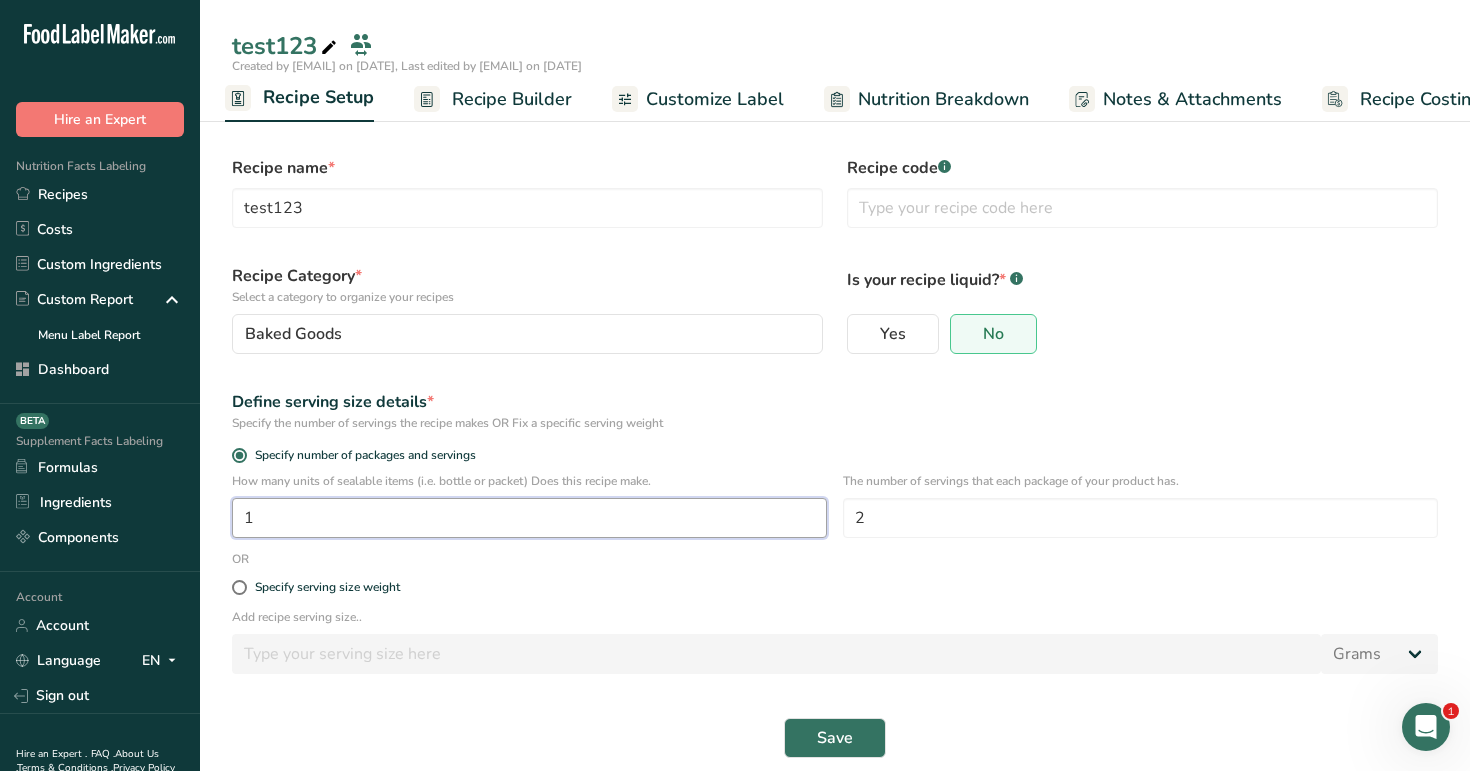 click on "1" at bounding box center [529, 518] 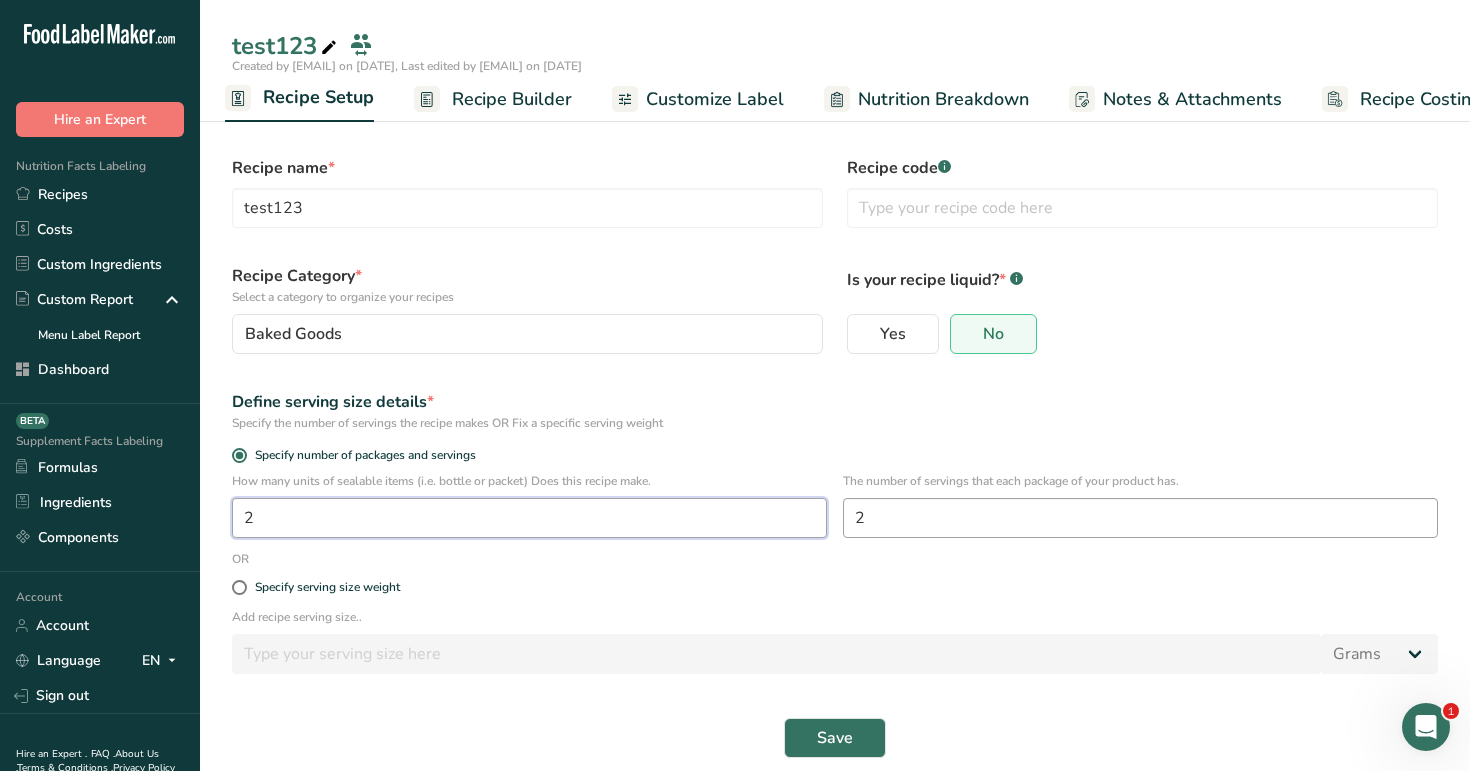 type on "2" 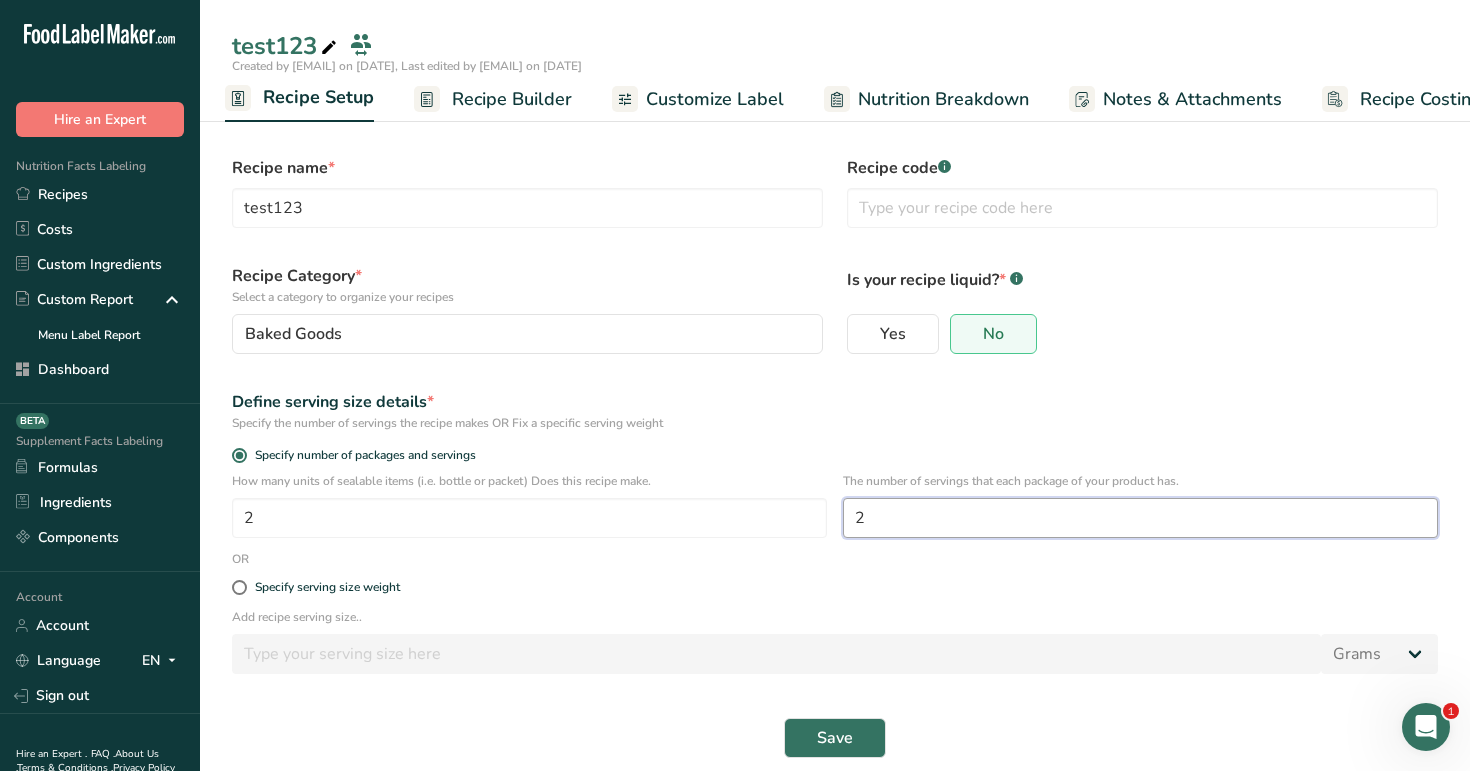click on "2" at bounding box center (1140, 518) 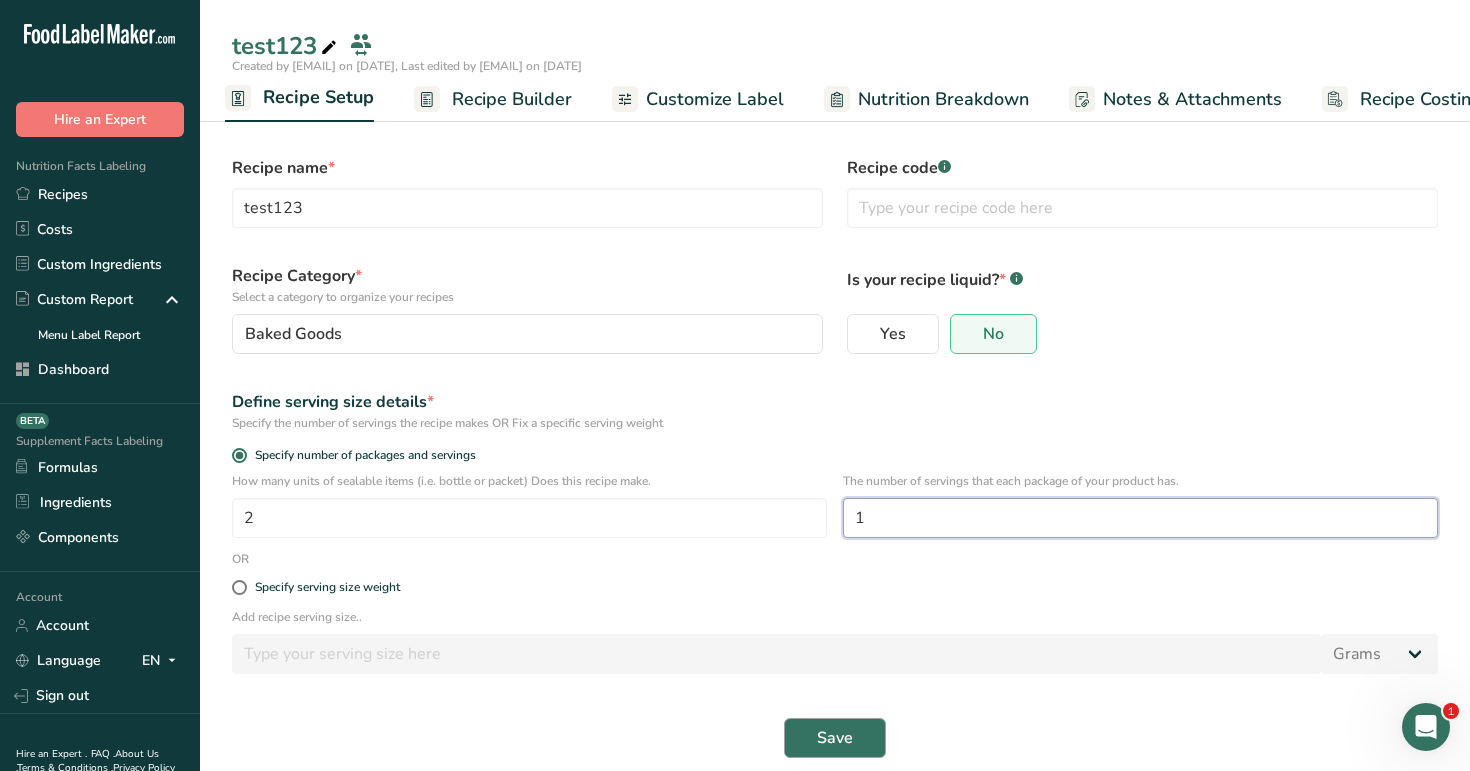 type on "1" 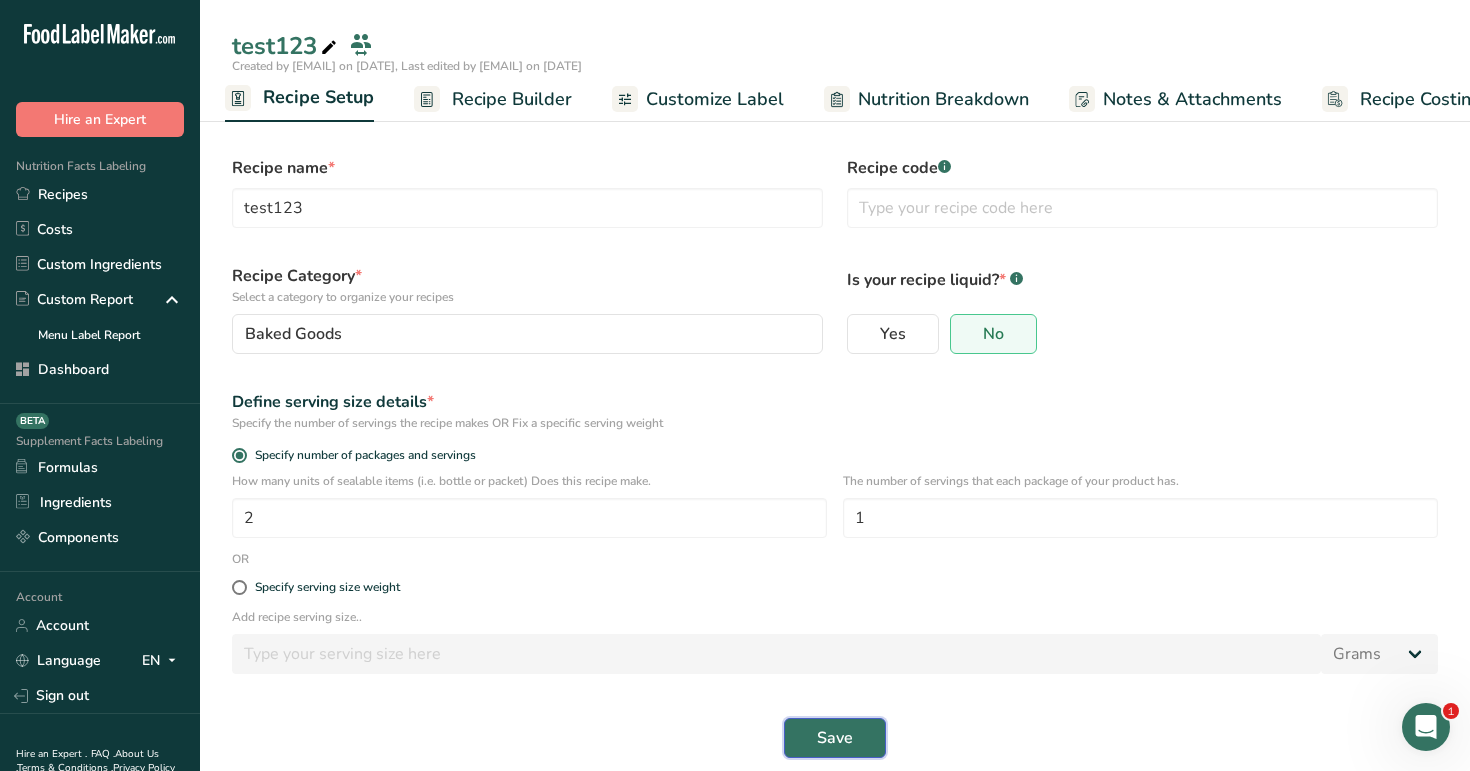click on "Save" at bounding box center (835, 738) 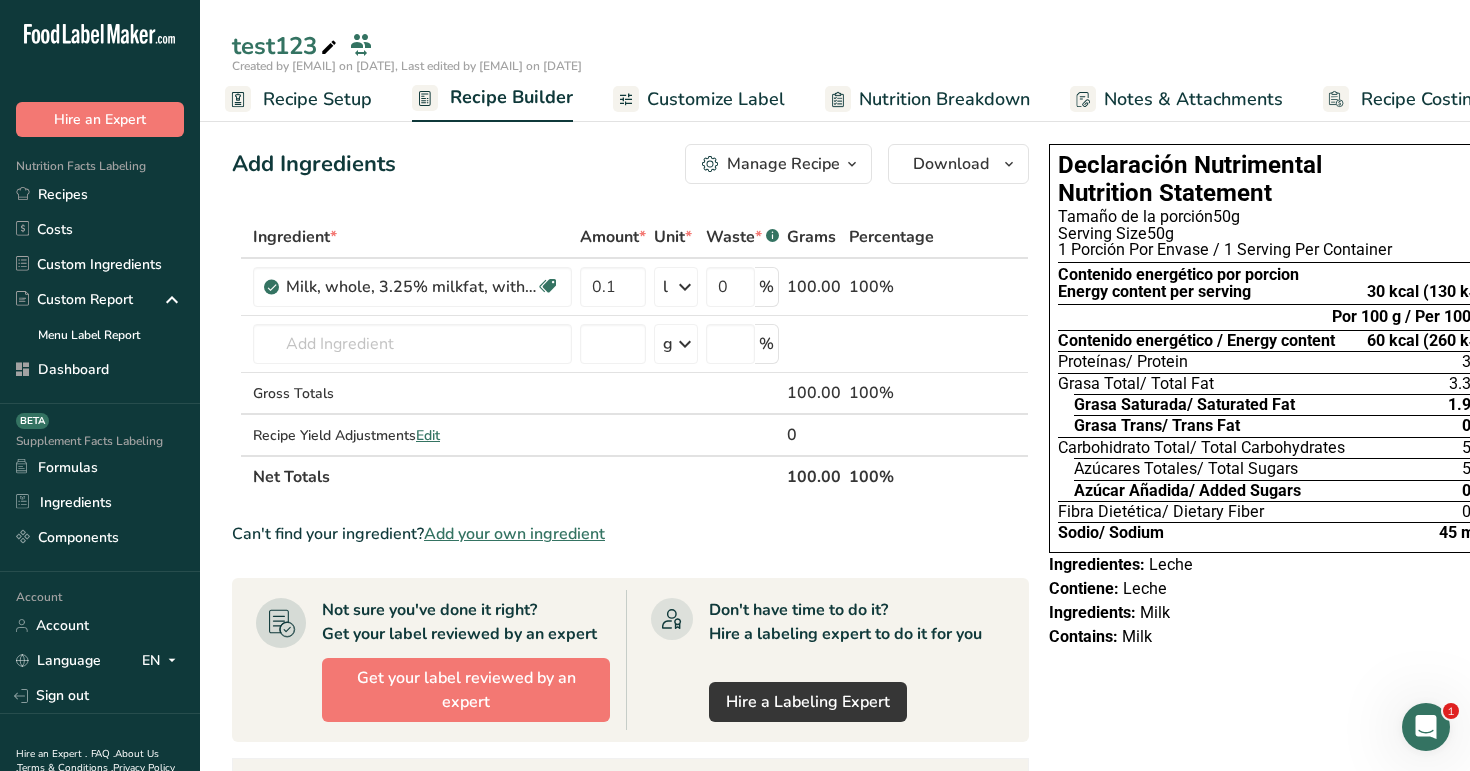 scroll, scrollTop: 0, scrollLeft: 28, axis: horizontal 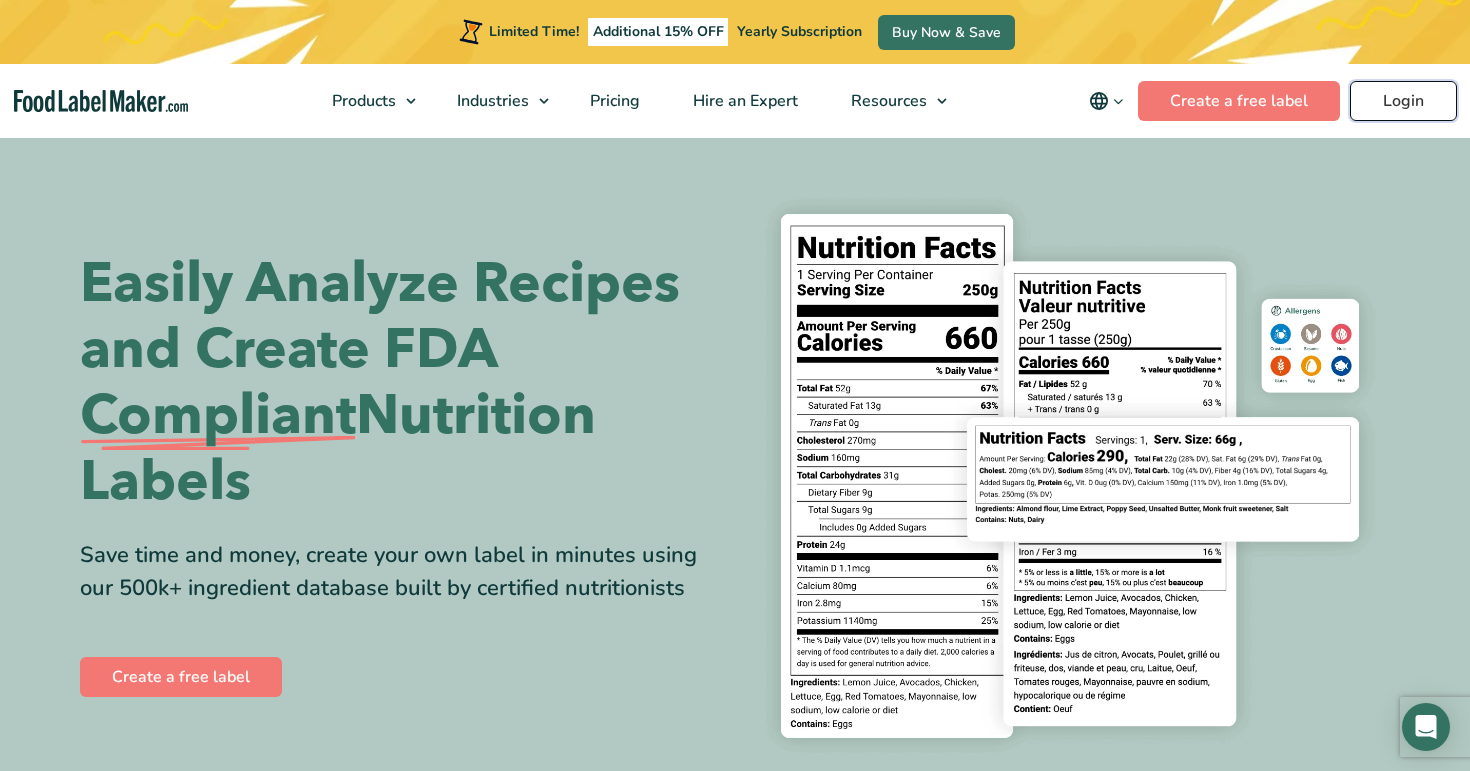 click on "Login" at bounding box center [1403, 101] 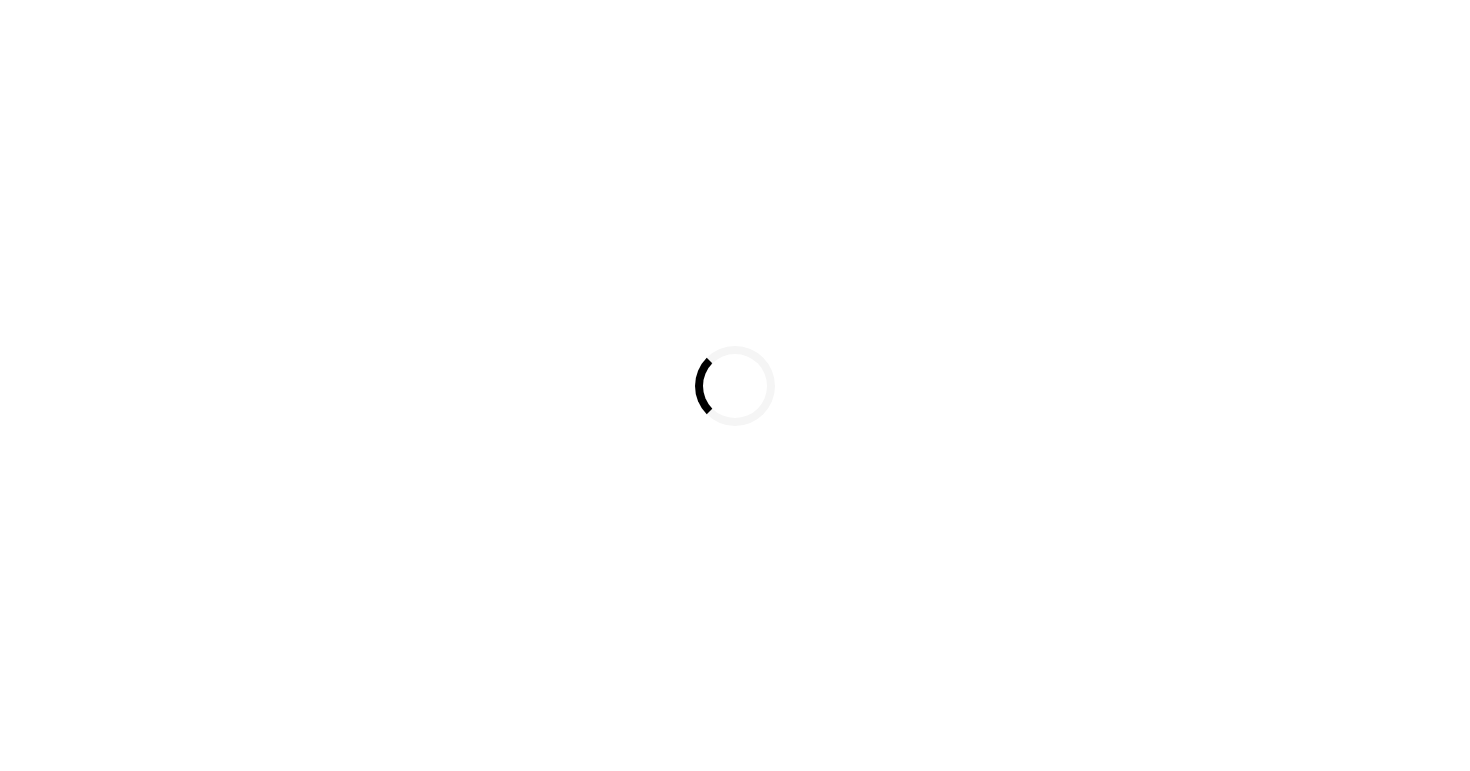 scroll, scrollTop: 0, scrollLeft: 0, axis: both 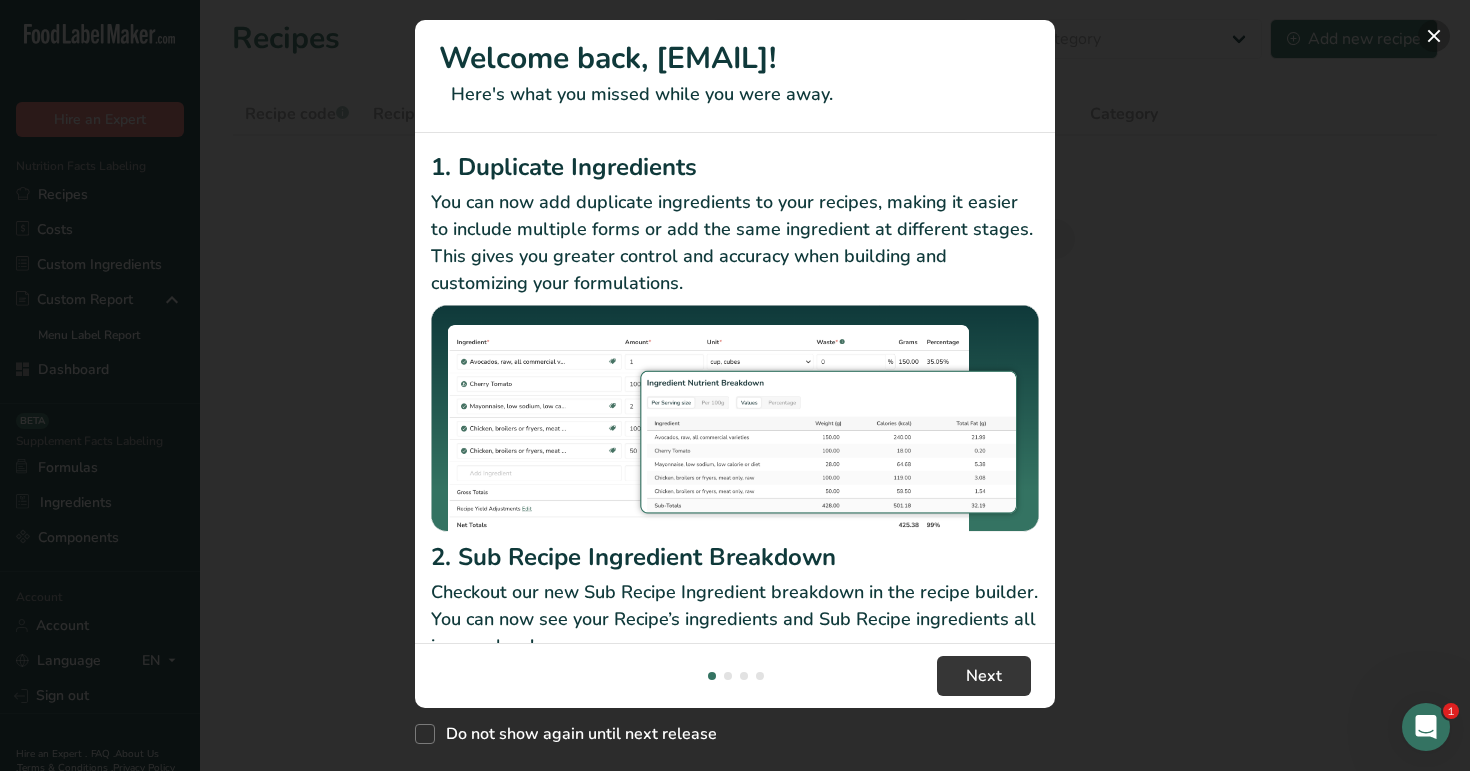 click at bounding box center [1434, 36] 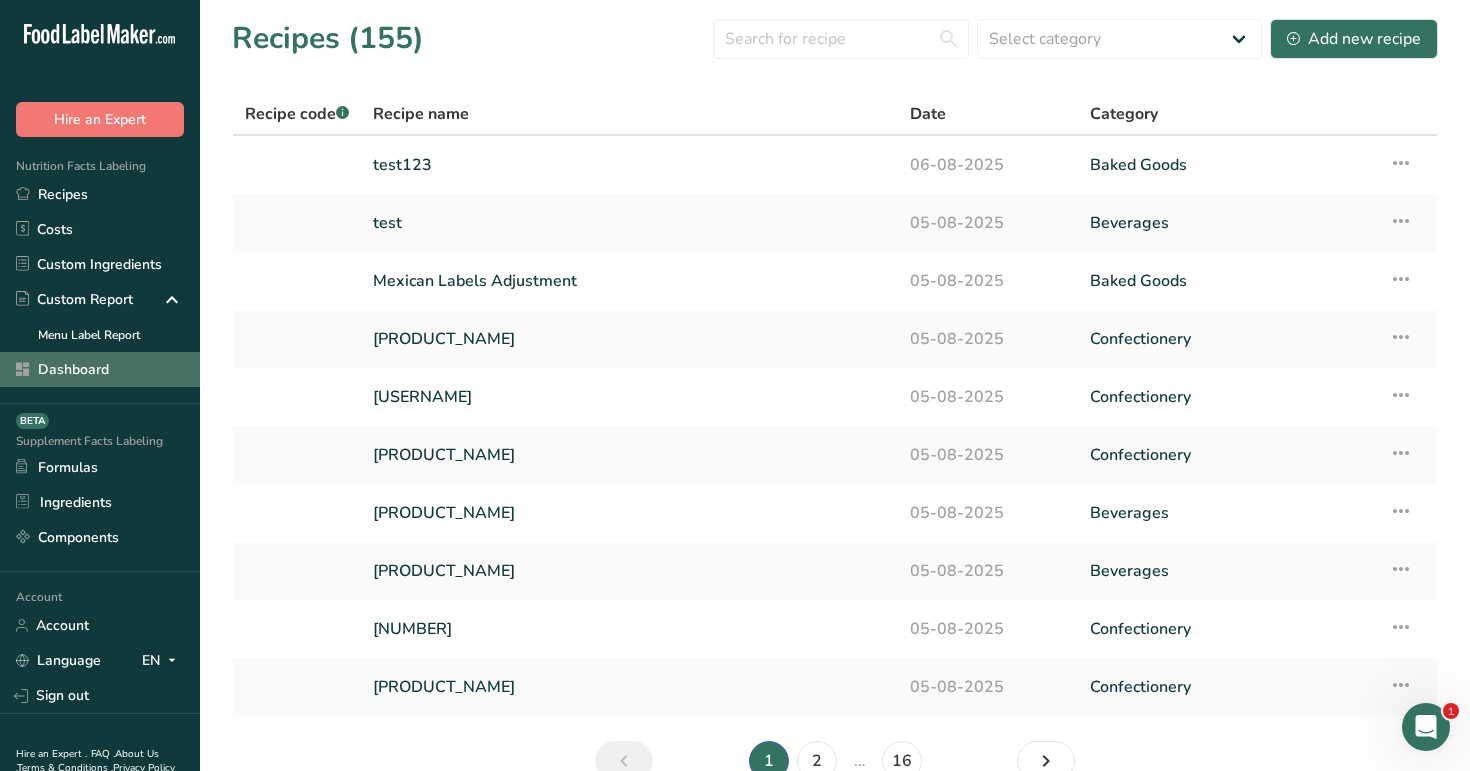 click on "Dashboard" at bounding box center (100, 369) 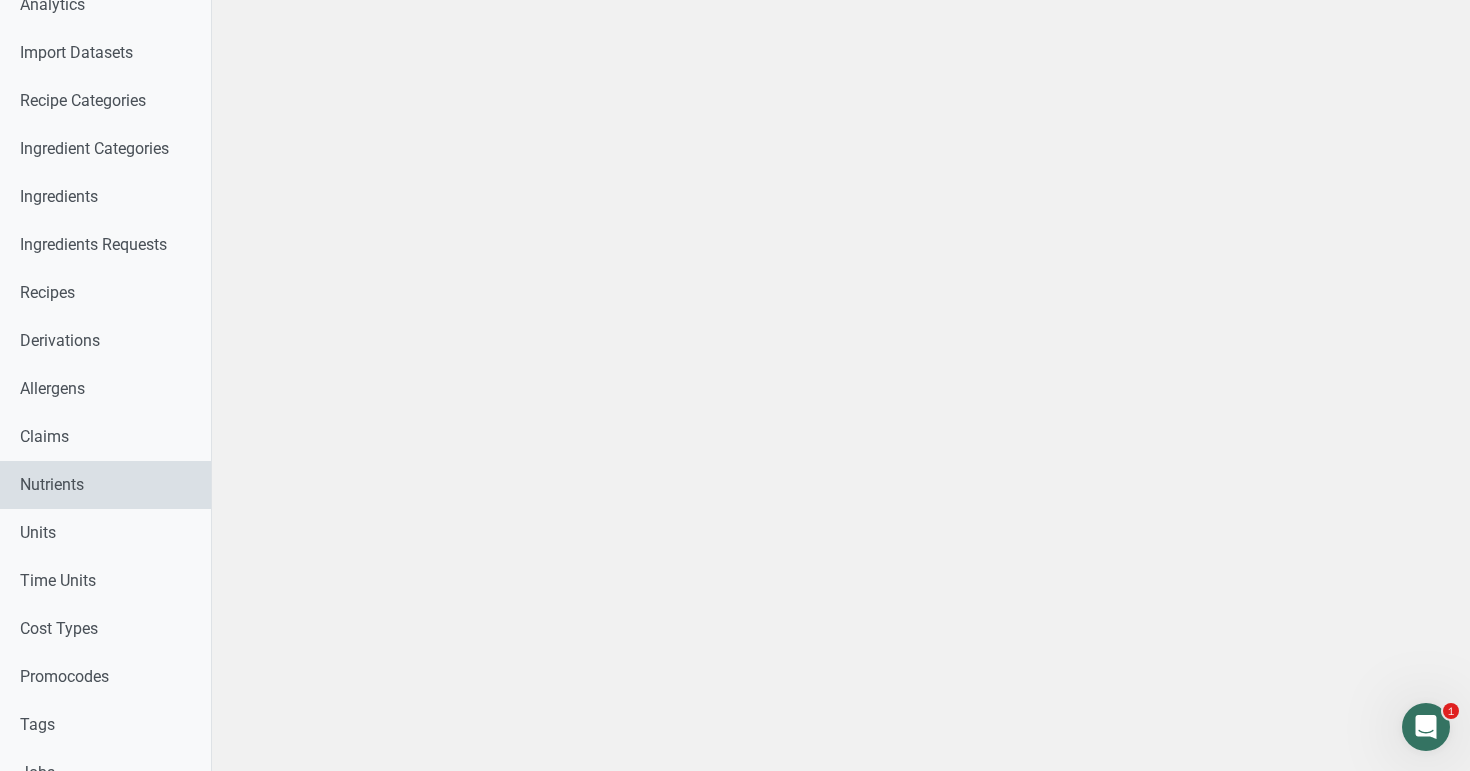 scroll, scrollTop: 489, scrollLeft: 0, axis: vertical 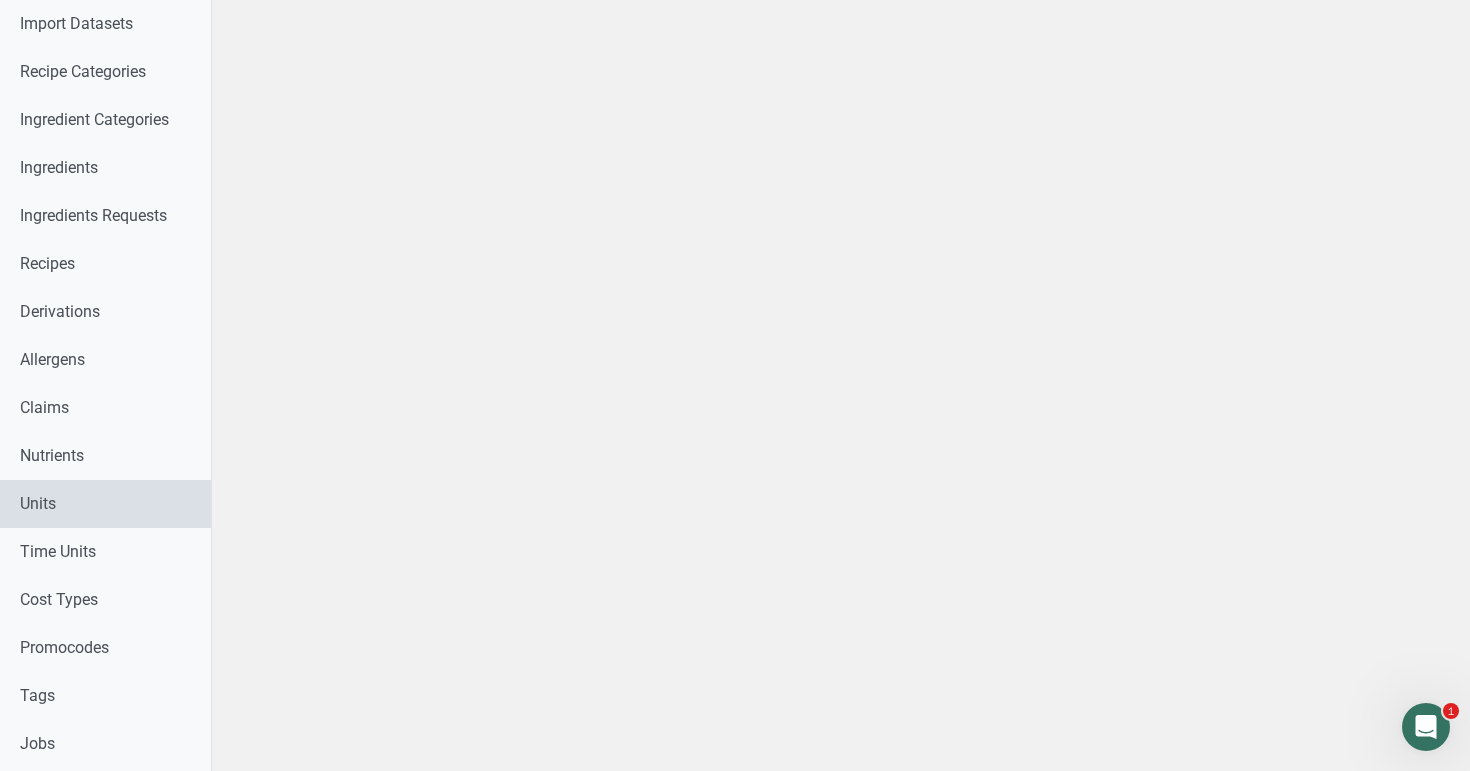 click on "Units" at bounding box center [105, 504] 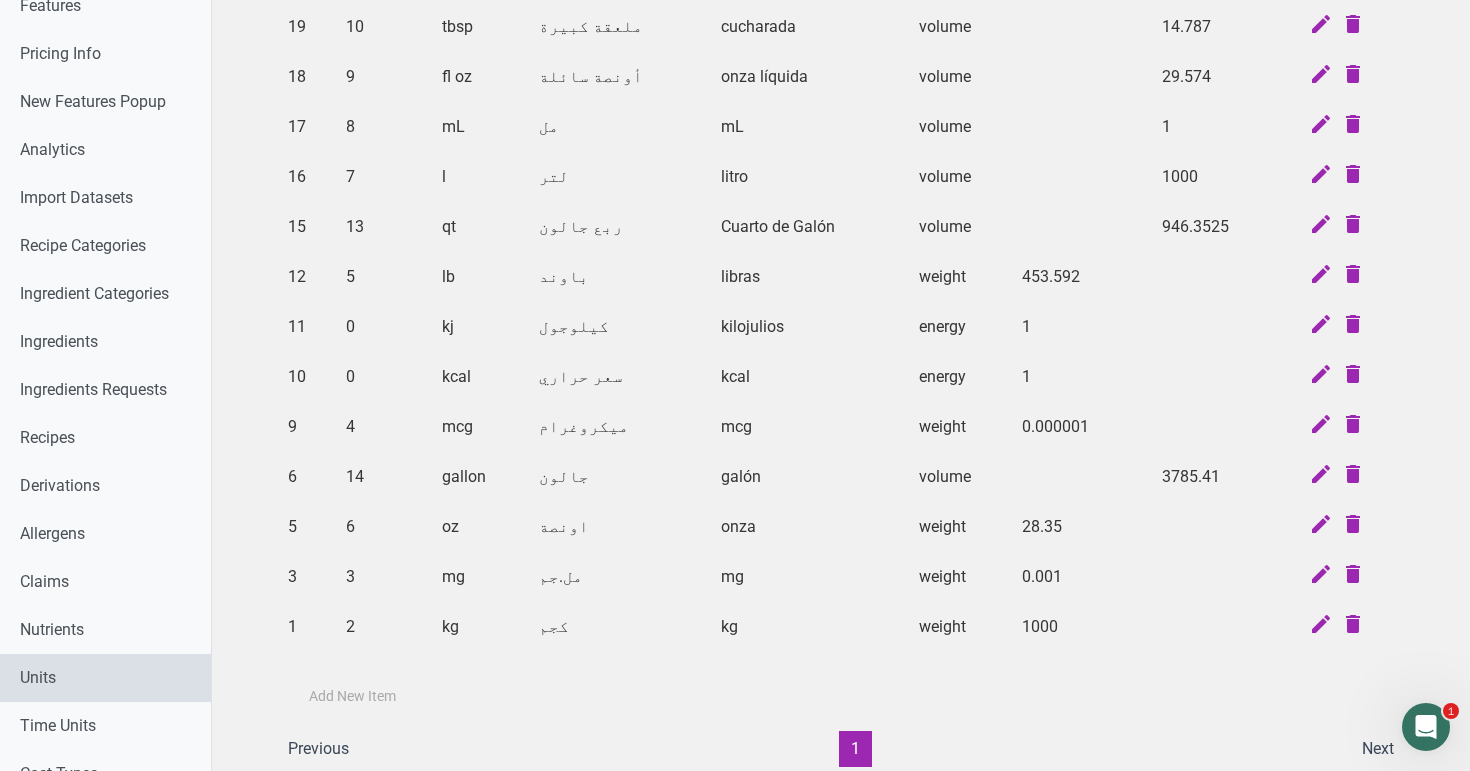 scroll, scrollTop: 351, scrollLeft: 0, axis: vertical 